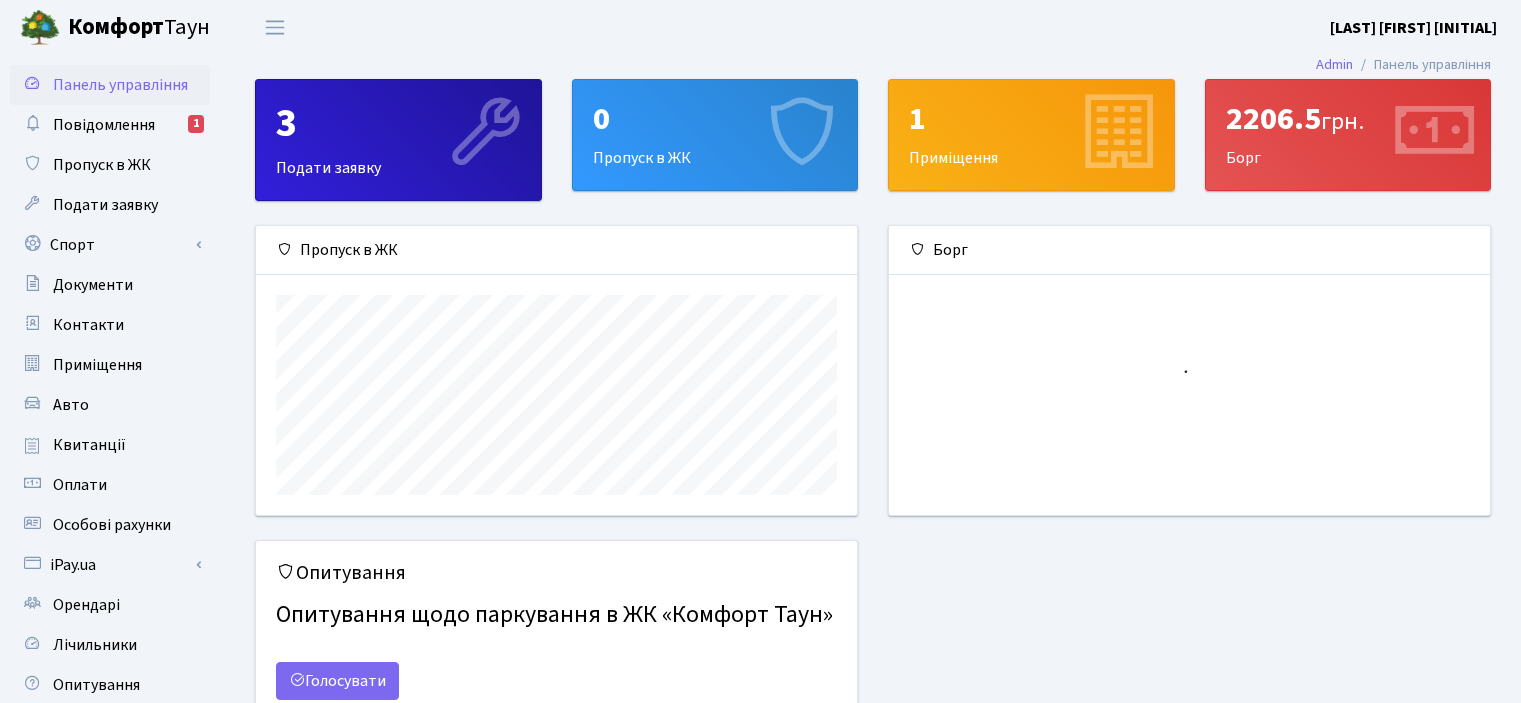 scroll, scrollTop: 0, scrollLeft: 0, axis: both 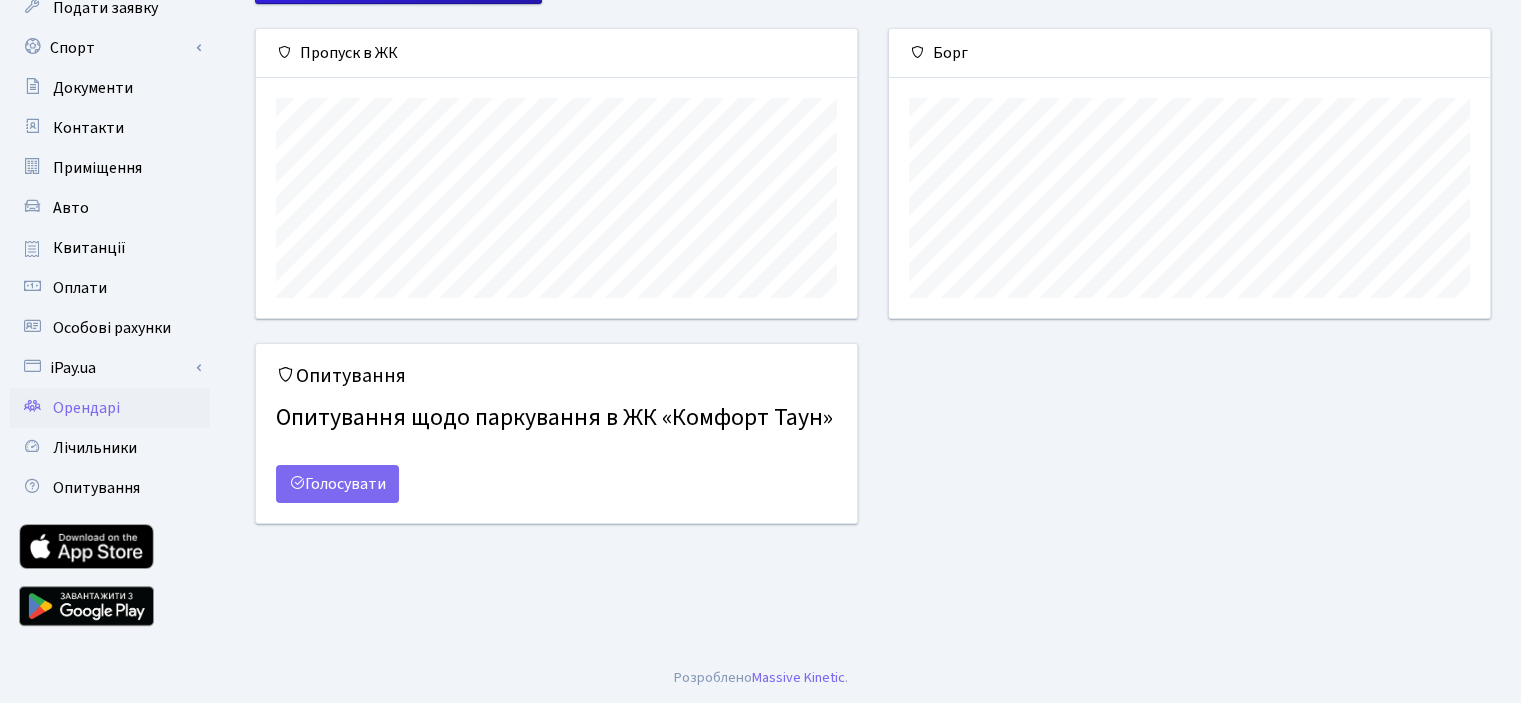 click on "Орендарі" at bounding box center (86, 408) 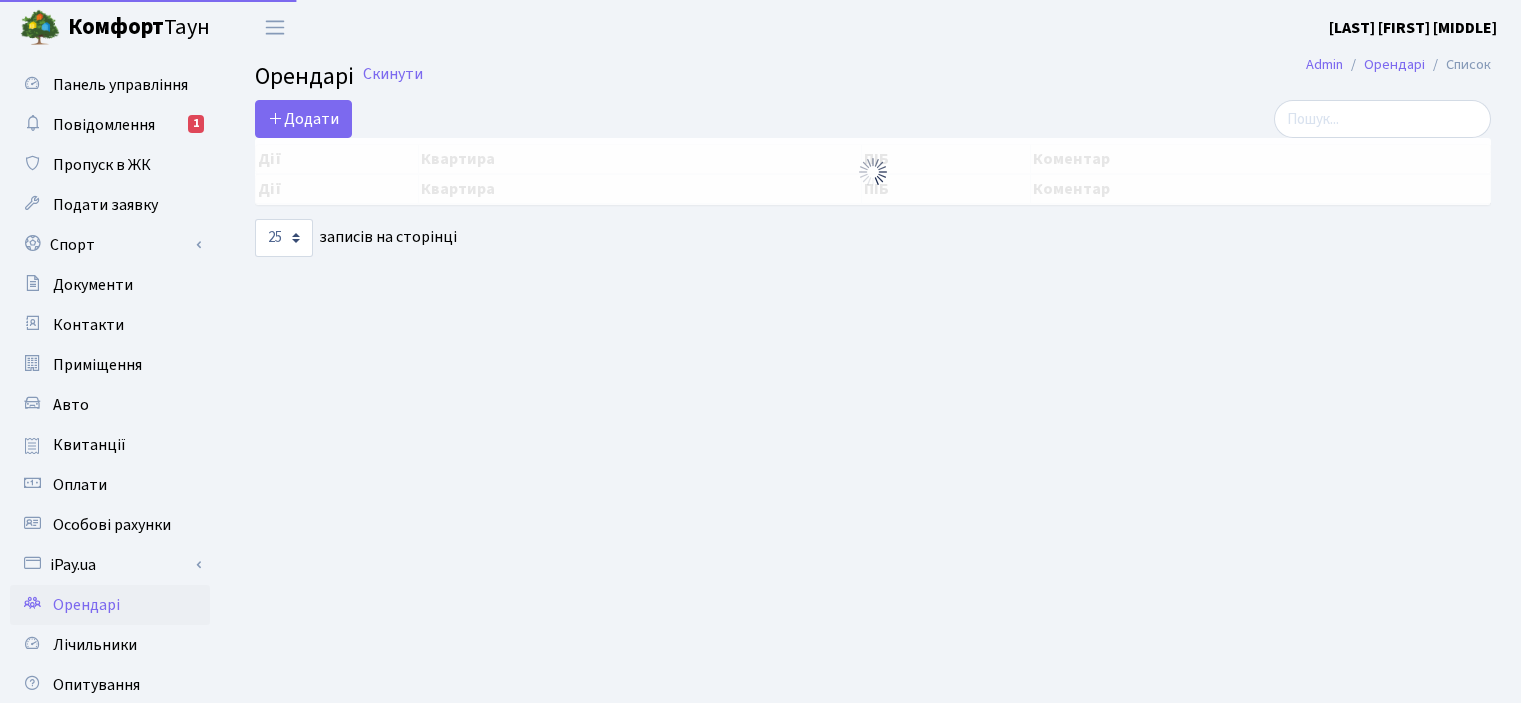 scroll, scrollTop: 0, scrollLeft: 0, axis: both 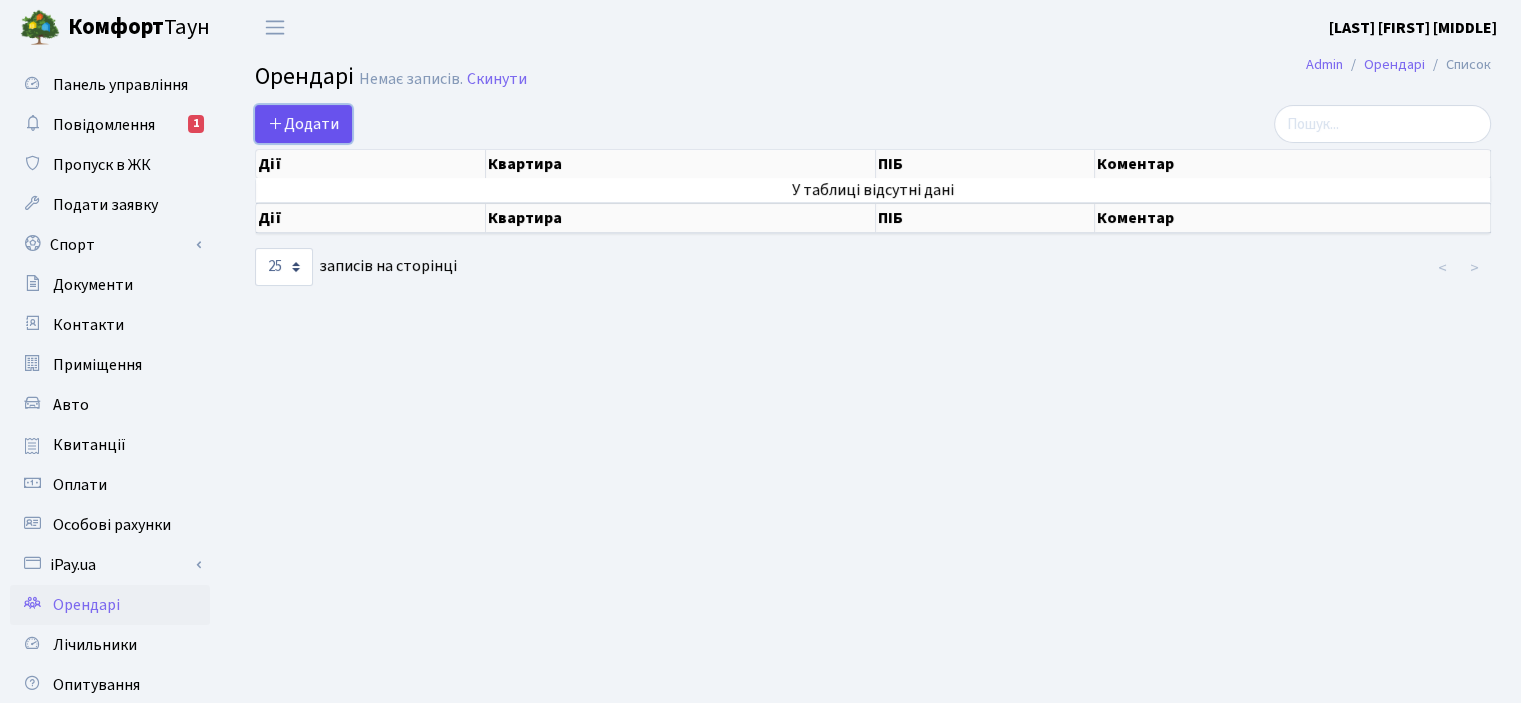 click on "Додати" at bounding box center (303, 124) 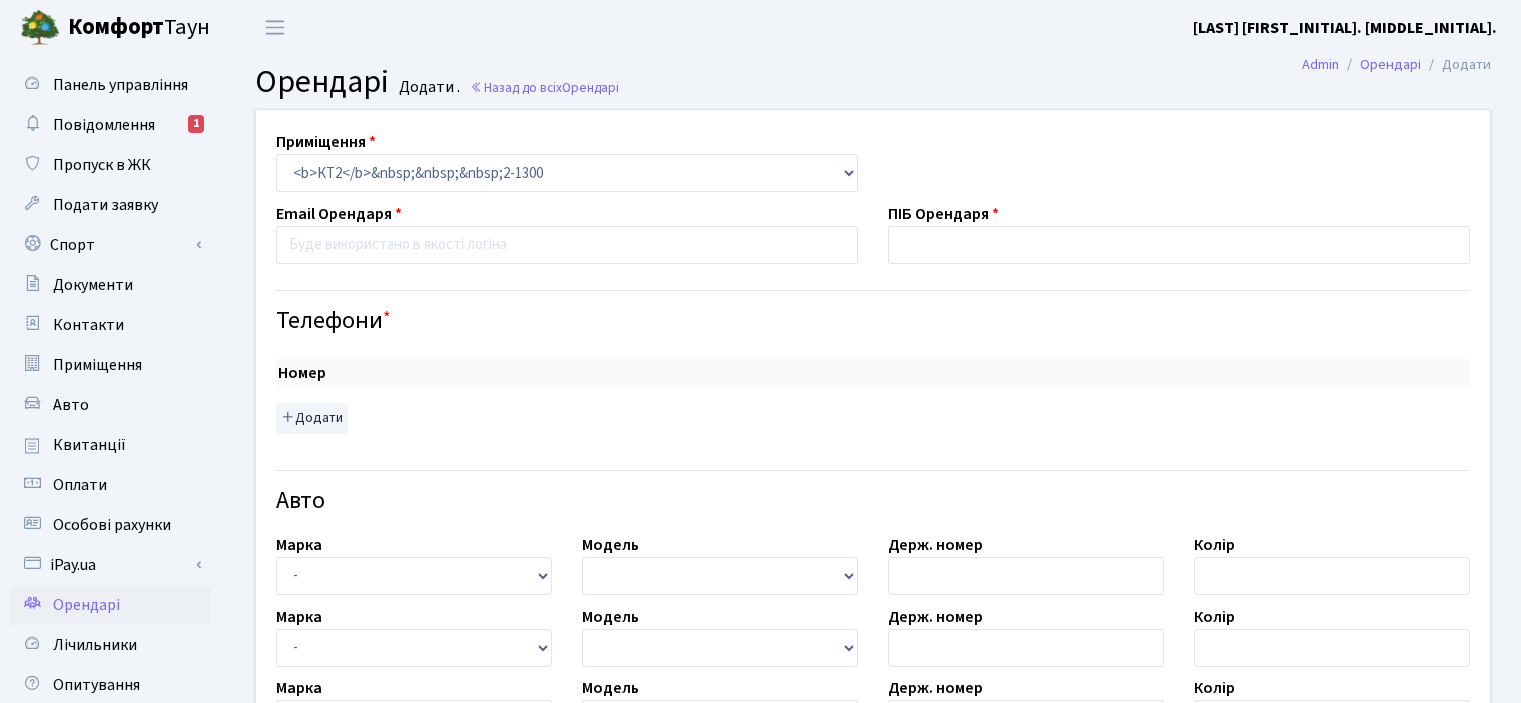 scroll, scrollTop: 0, scrollLeft: 0, axis: both 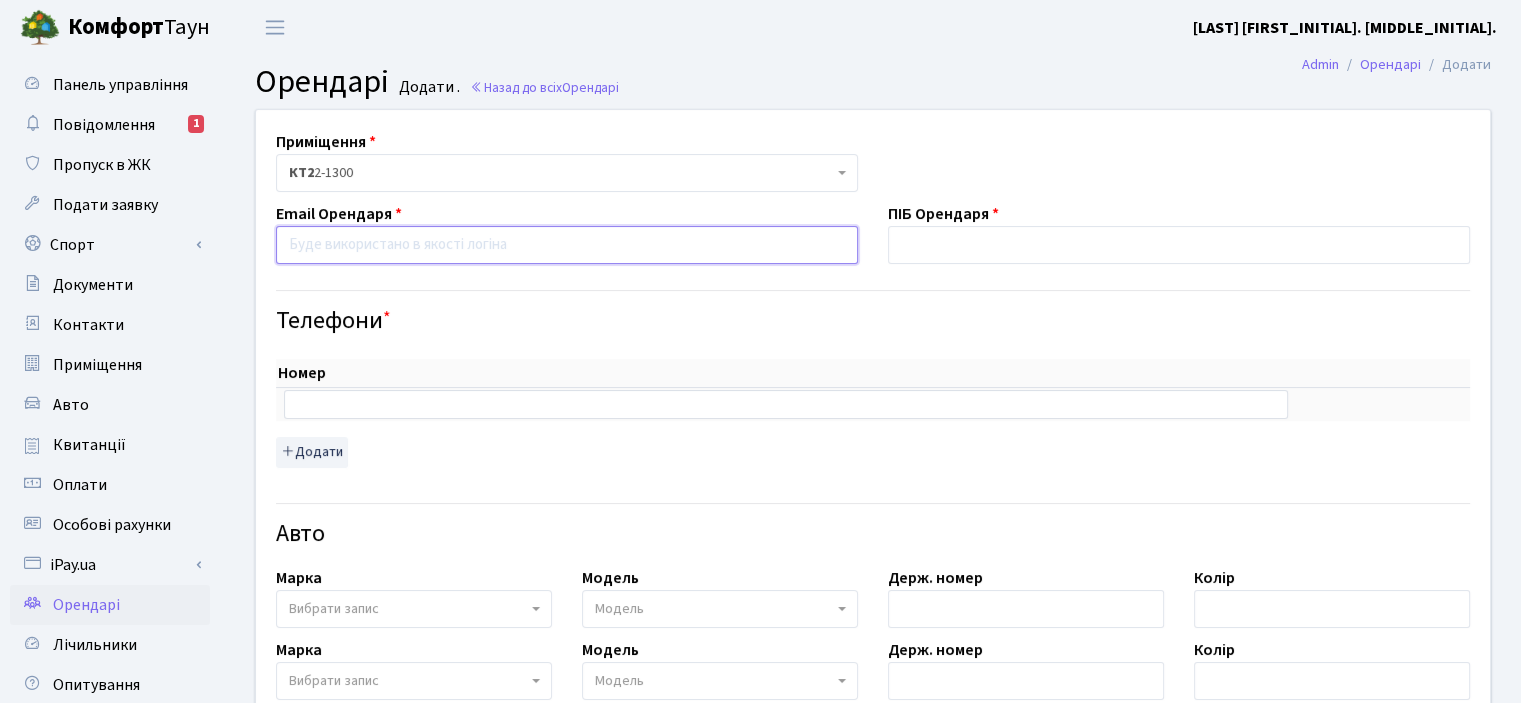 click at bounding box center [567, 245] 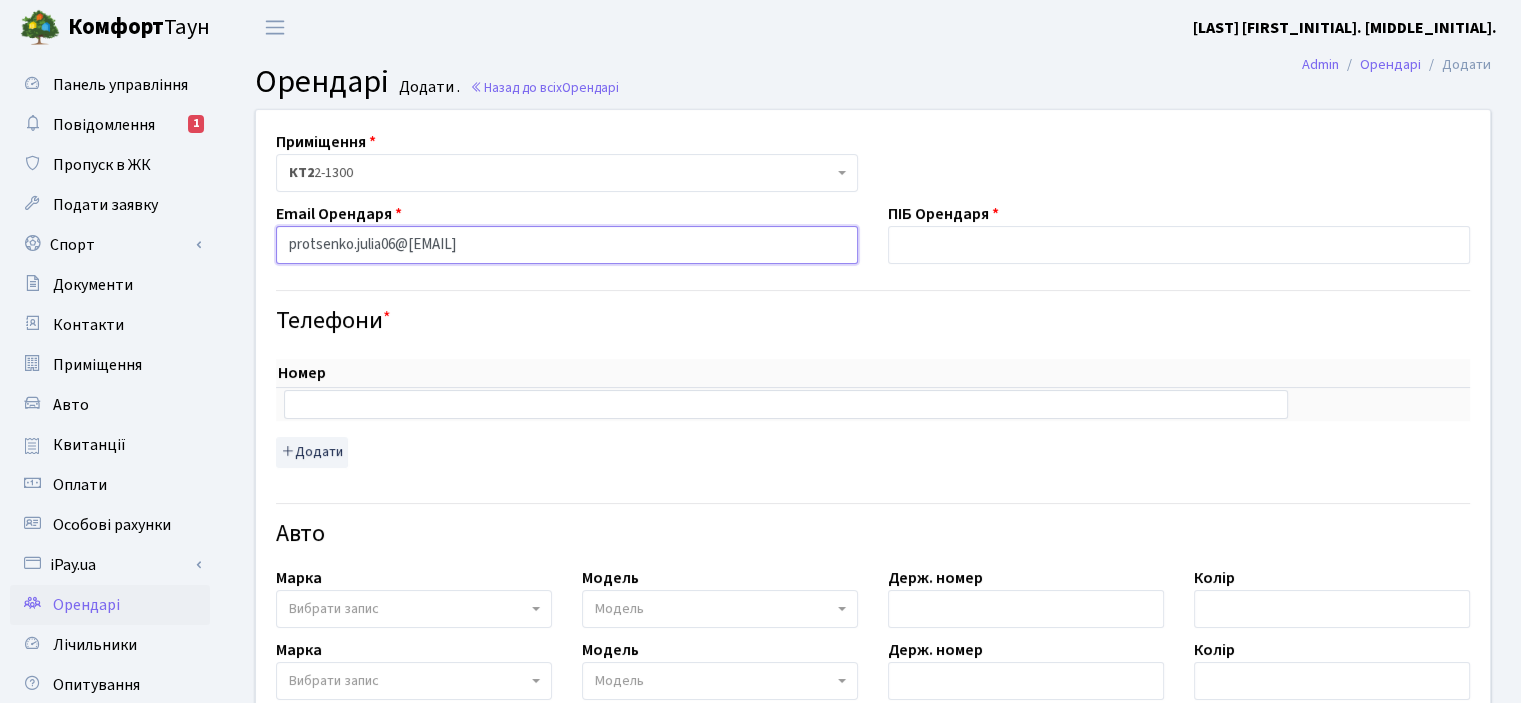 type on "protsenko.julia06@gmail.com" 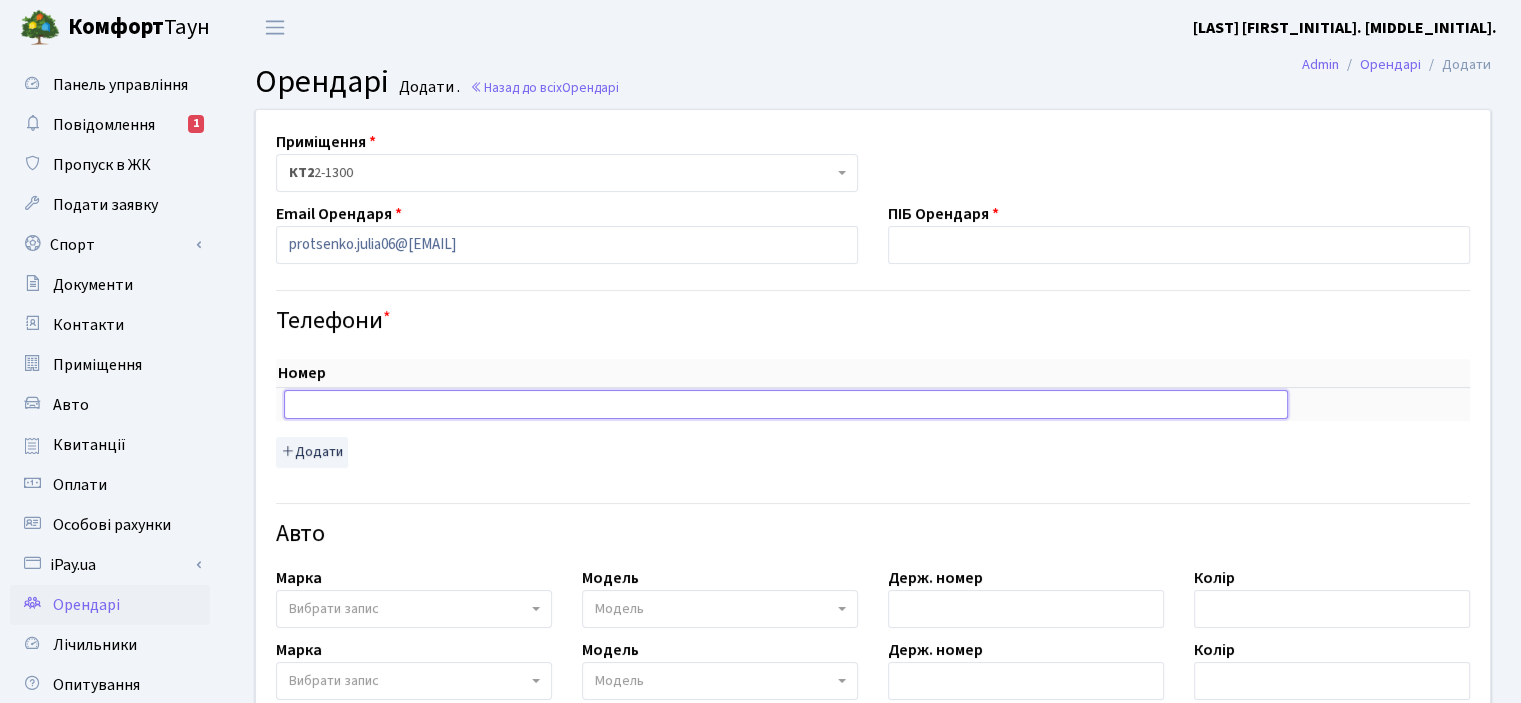 click at bounding box center [0, 0] 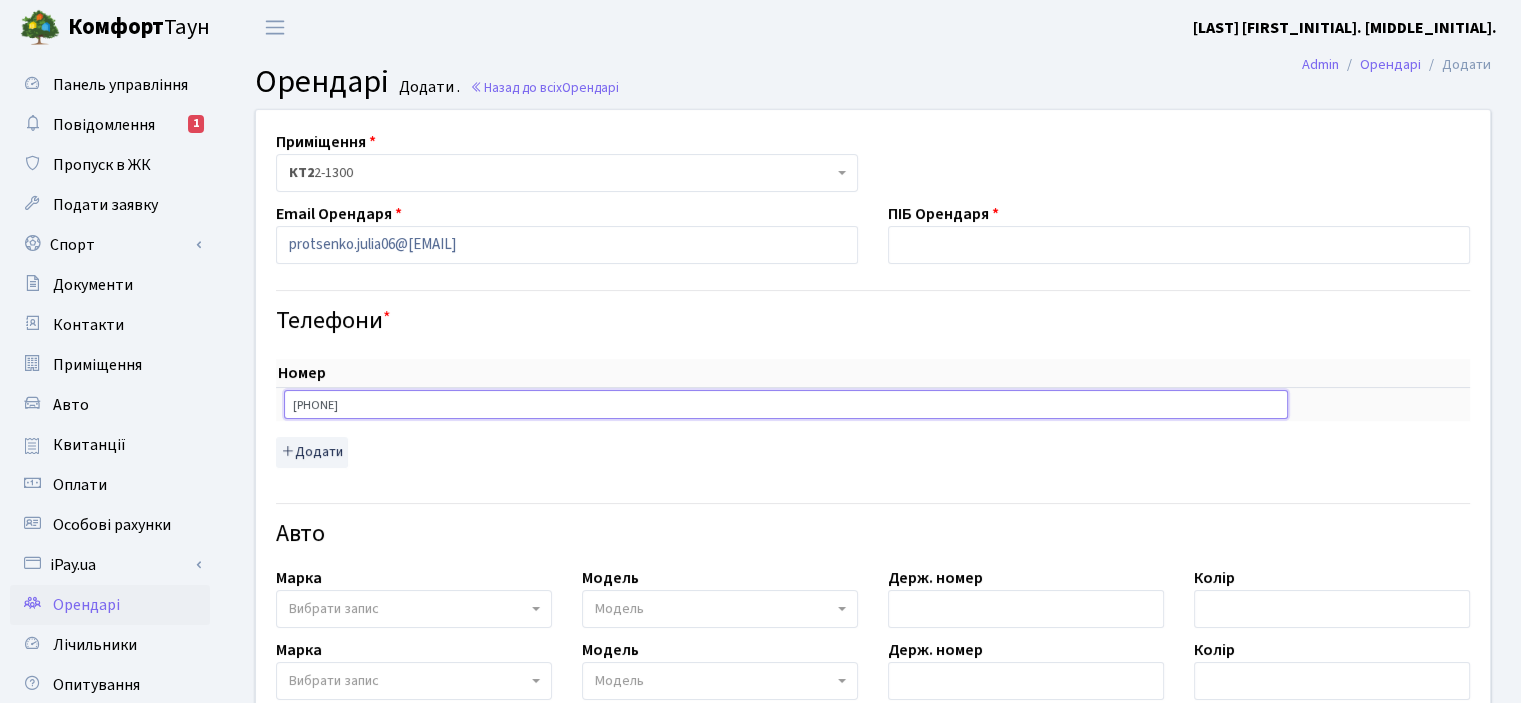 type on "+380685253143" 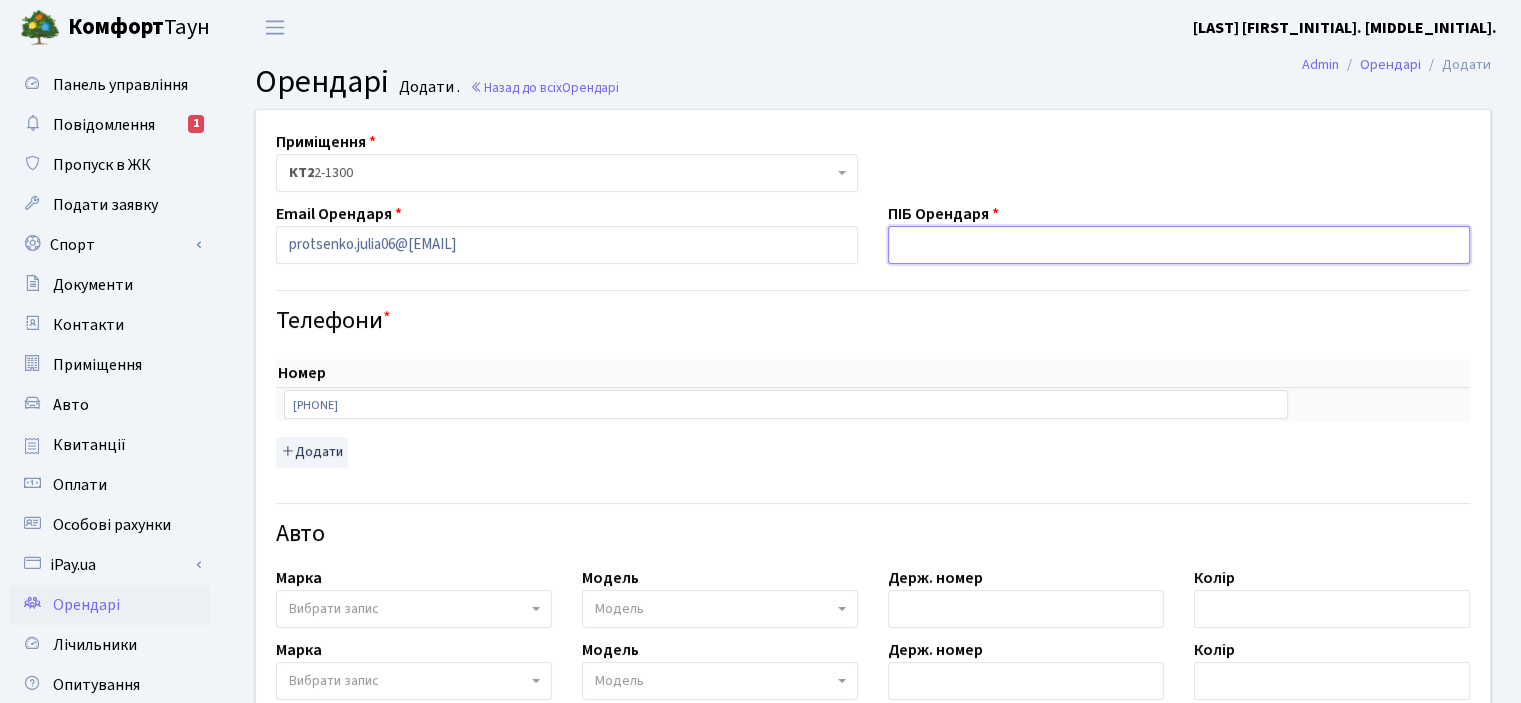 click at bounding box center [1179, 245] 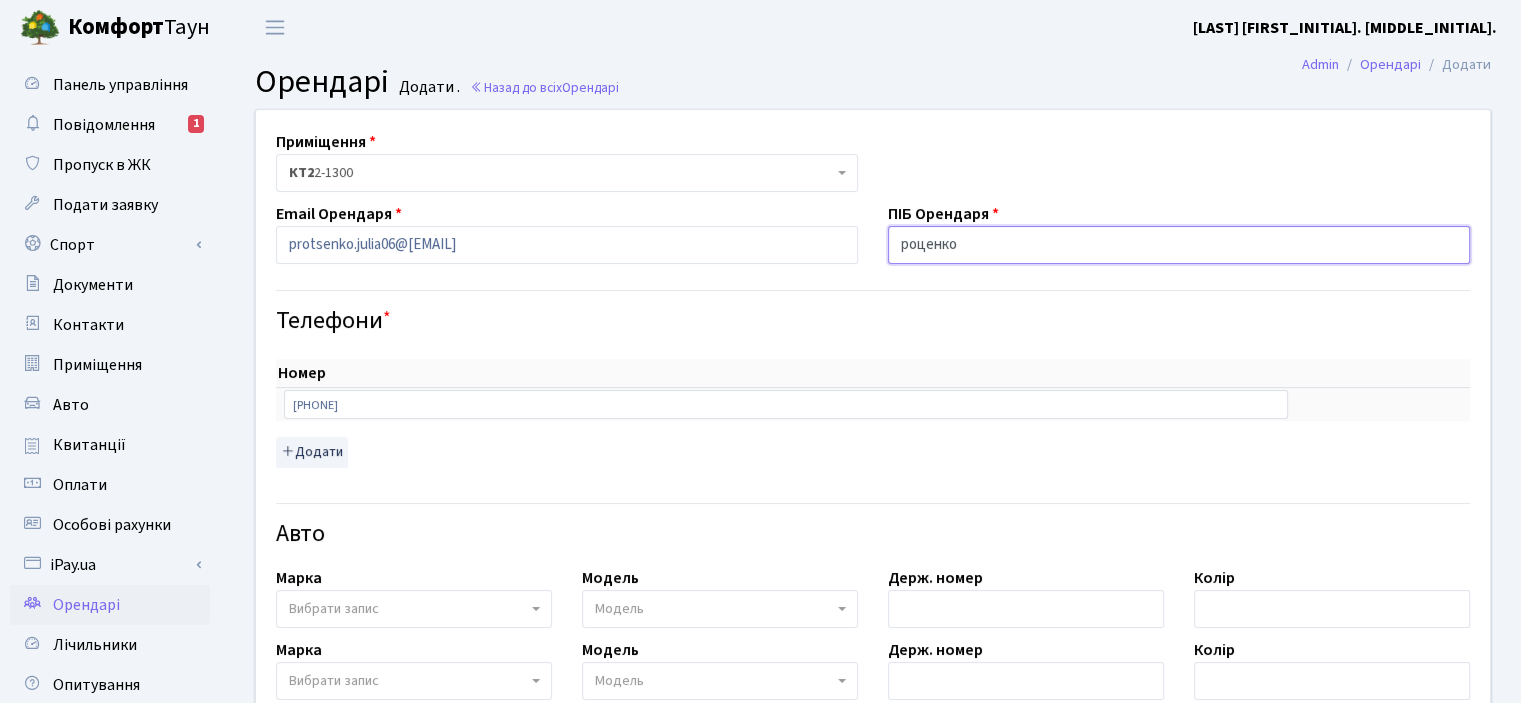 click on "роценко" at bounding box center [1179, 245] 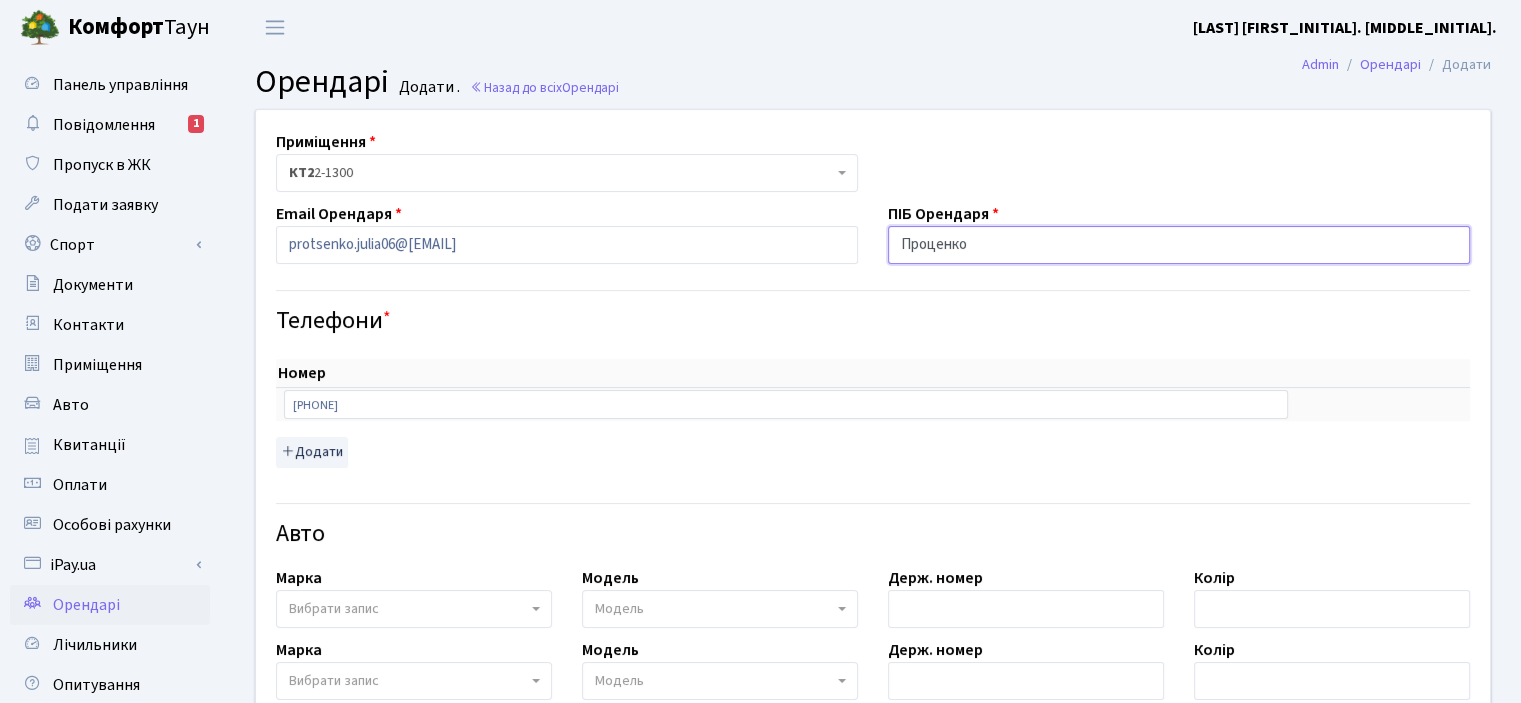 click on "Проценко" at bounding box center (1179, 245) 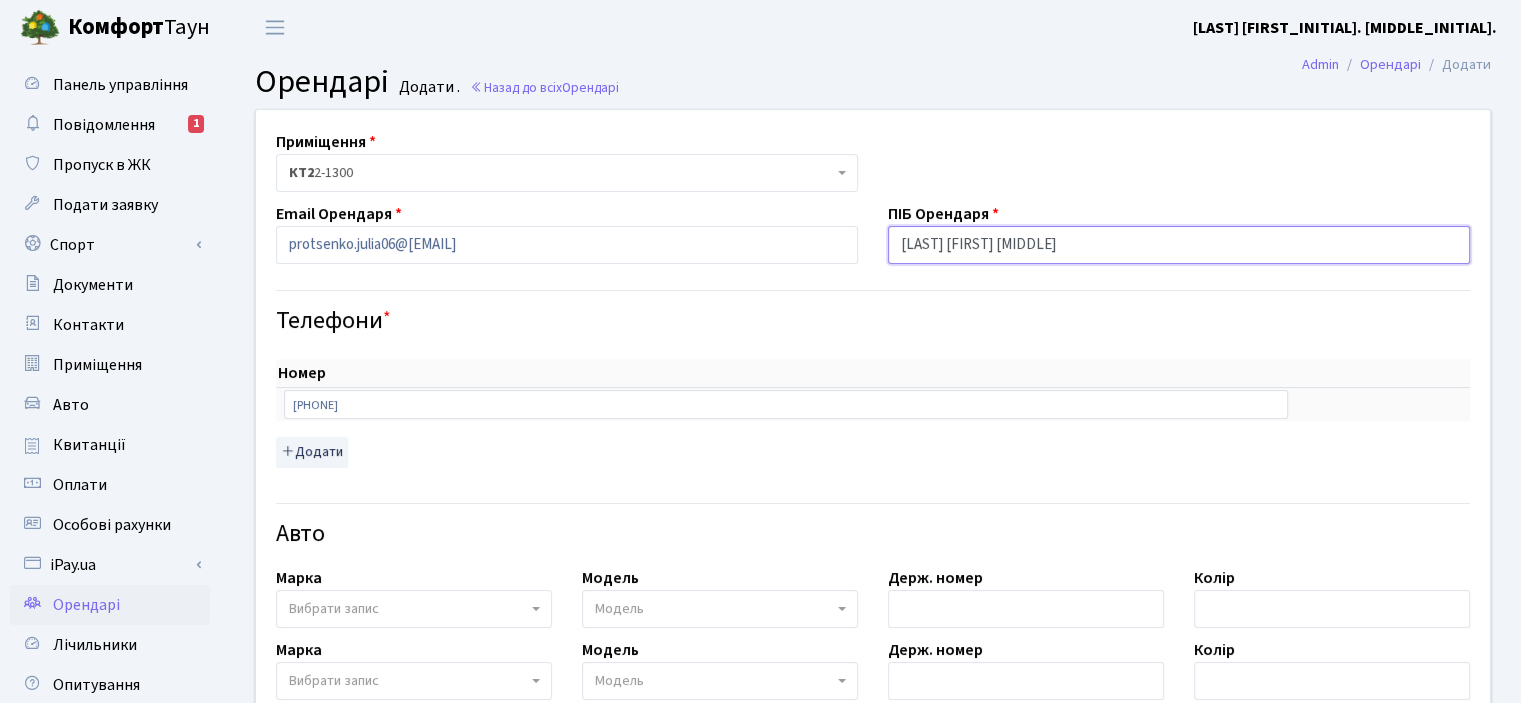 drag, startPoint x: 1042, startPoint y: 243, endPoint x: 1037, endPoint y: 252, distance: 10.29563 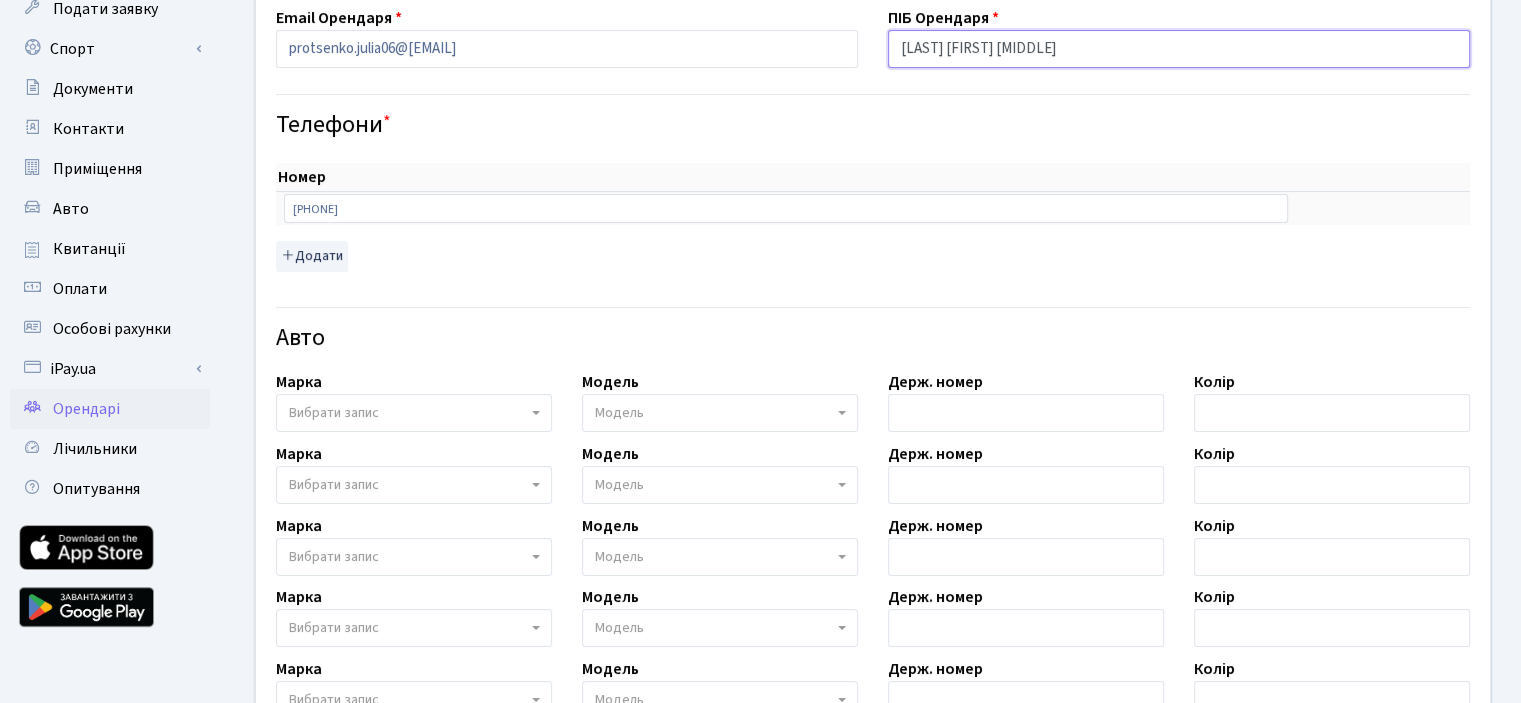 scroll, scrollTop: 0, scrollLeft: 0, axis: both 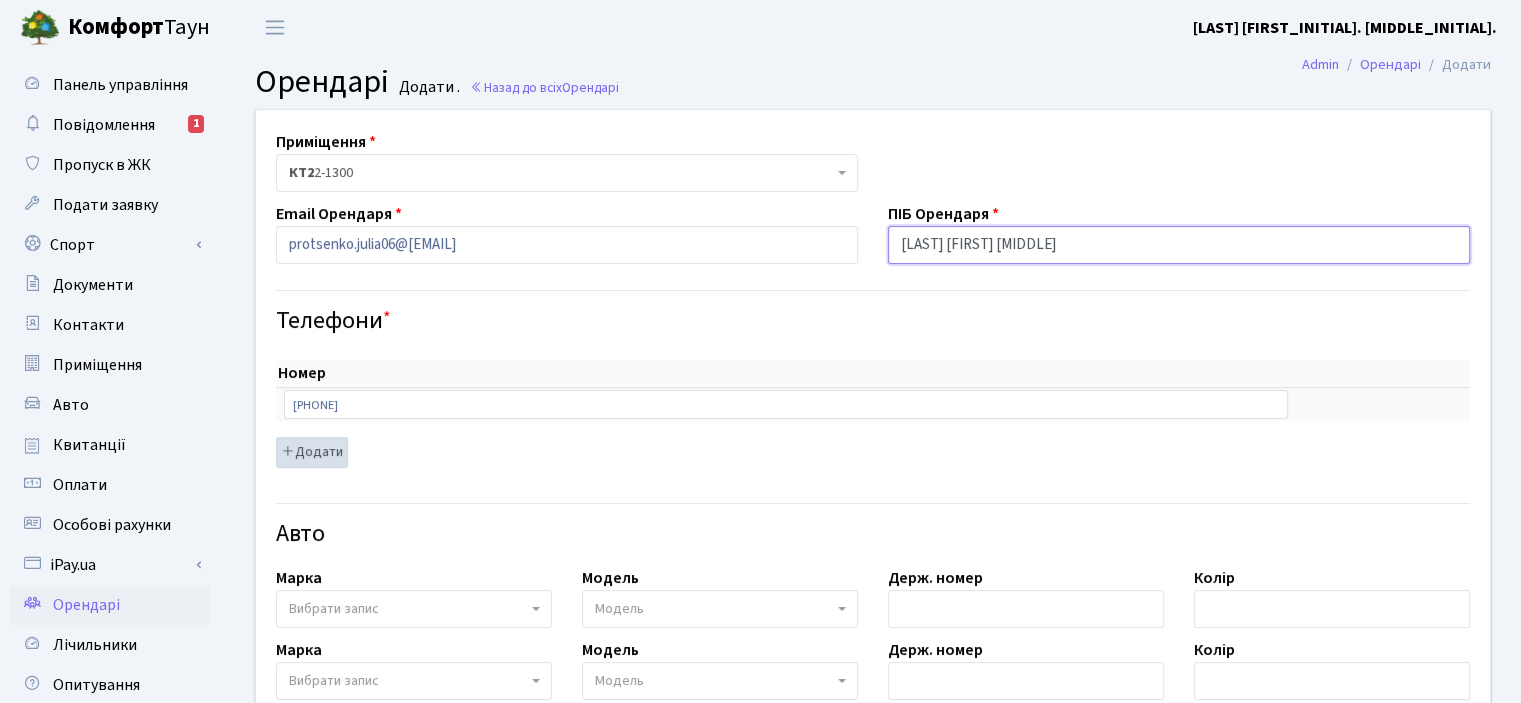 type on "[LAST] [FIRST] [MIDDLE]" 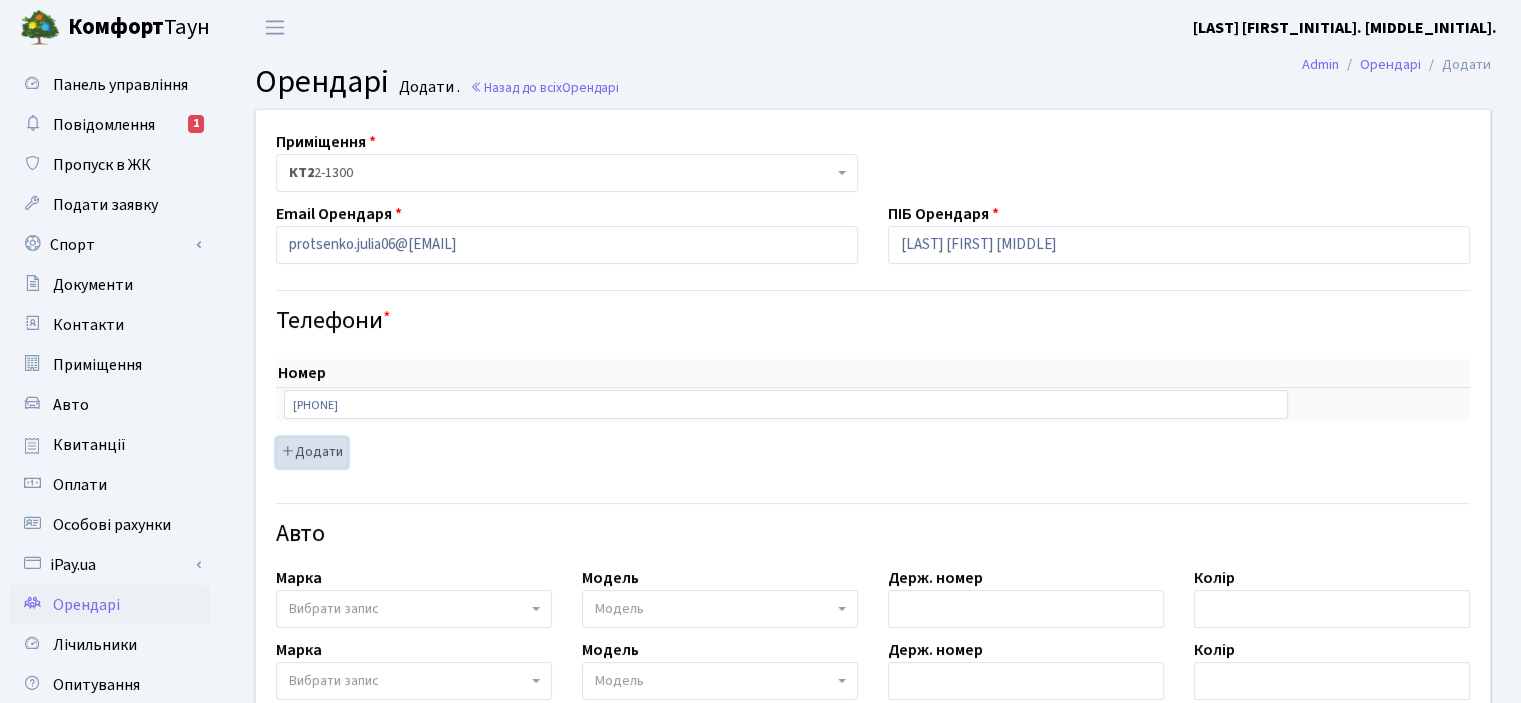 click at bounding box center [288, 451] 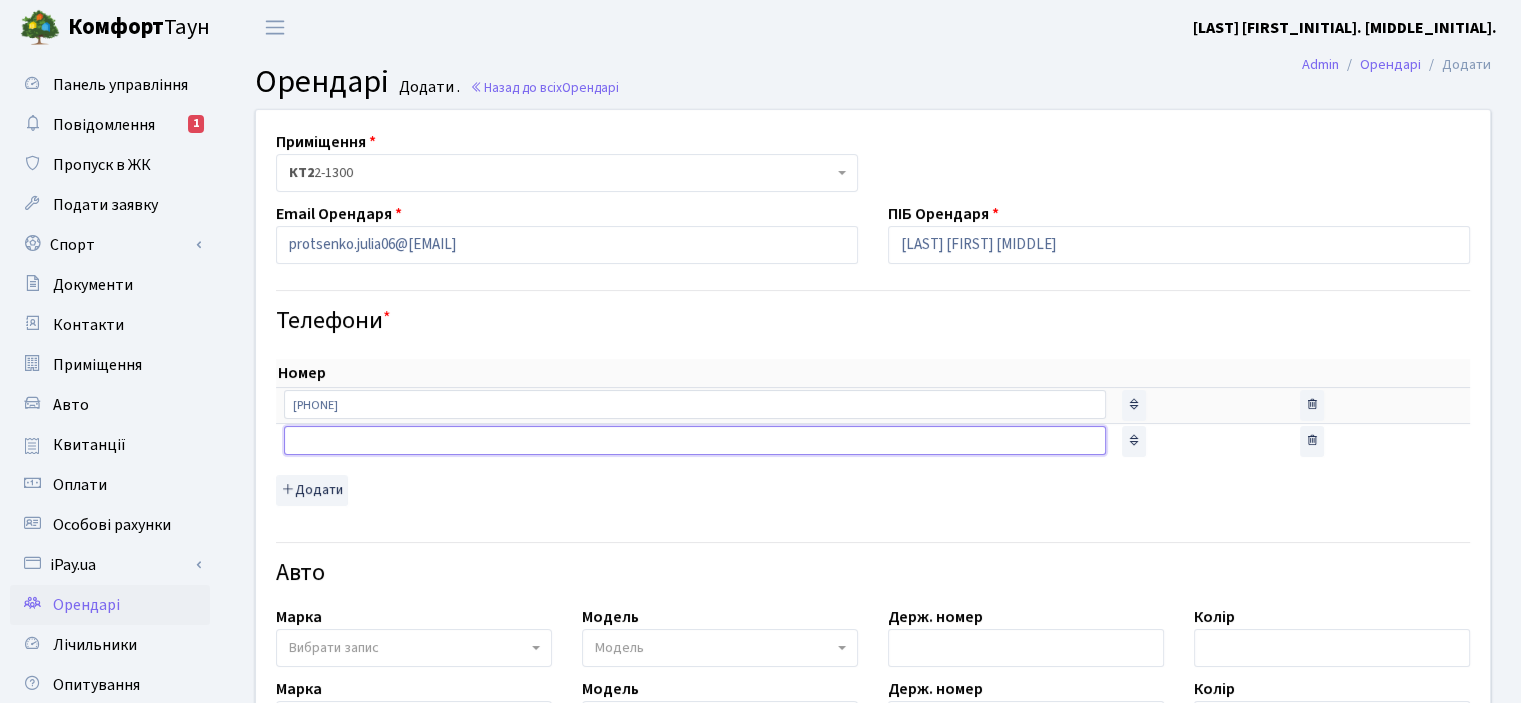 click at bounding box center (0, 0) 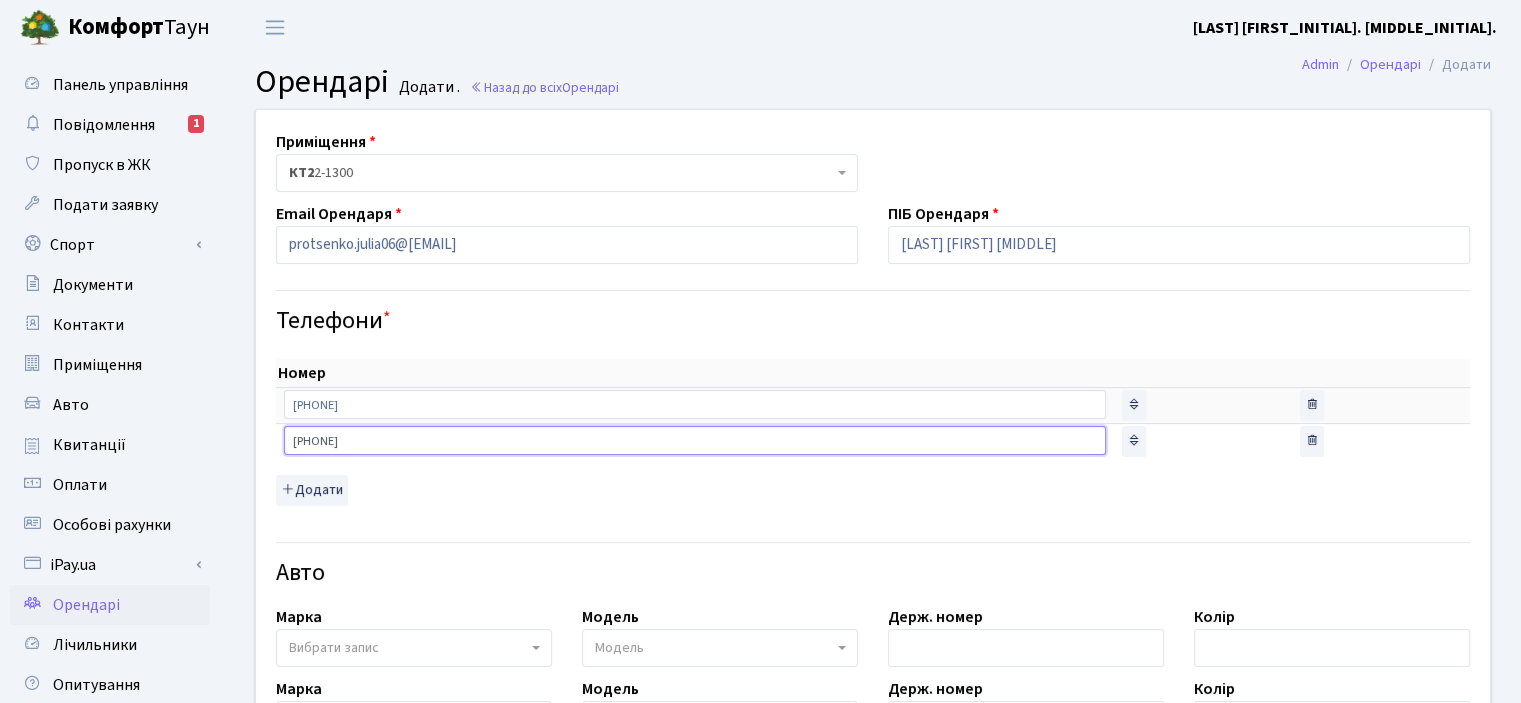 type on "+380964639152" 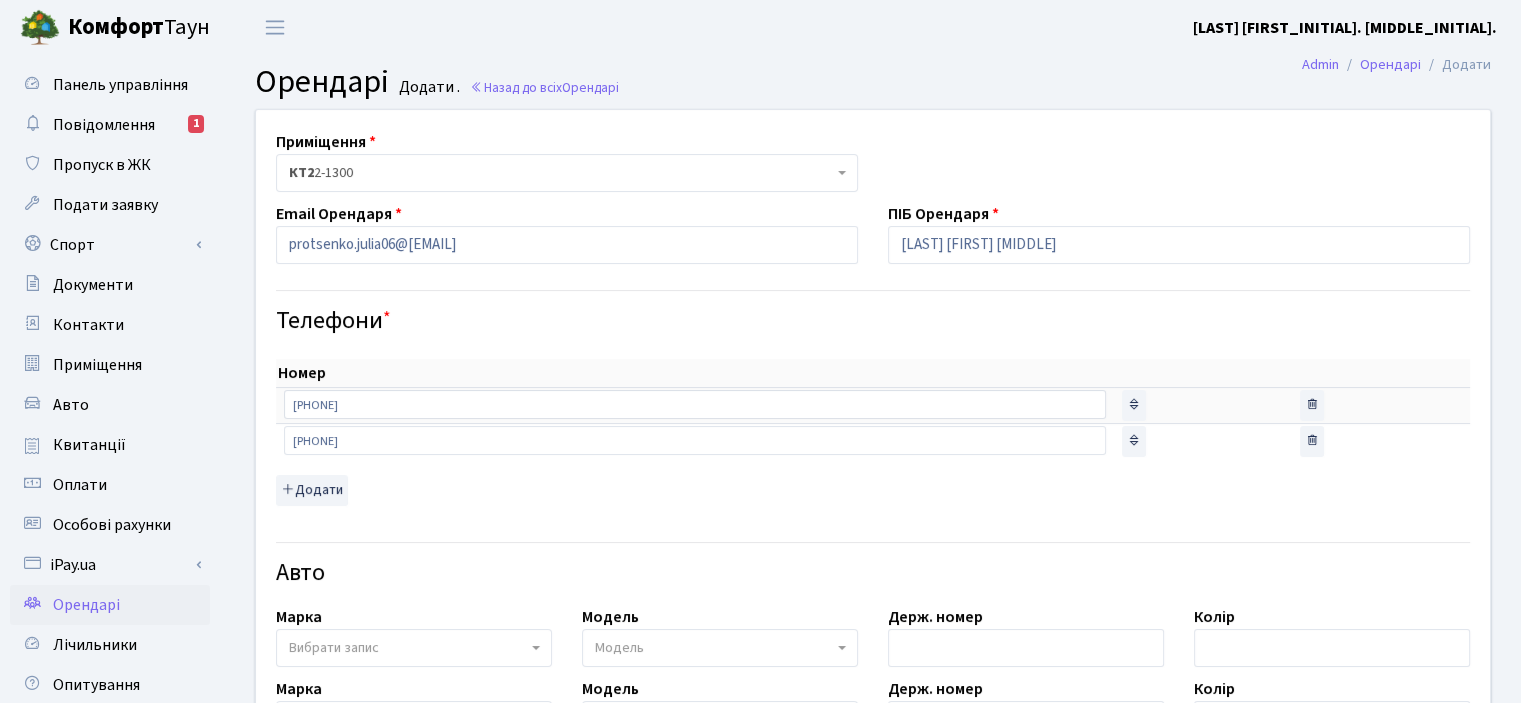 click on "Номер
sort item
delete item
+380685253143
sort item
delete item
+380964639152" at bounding box center [873, 432] 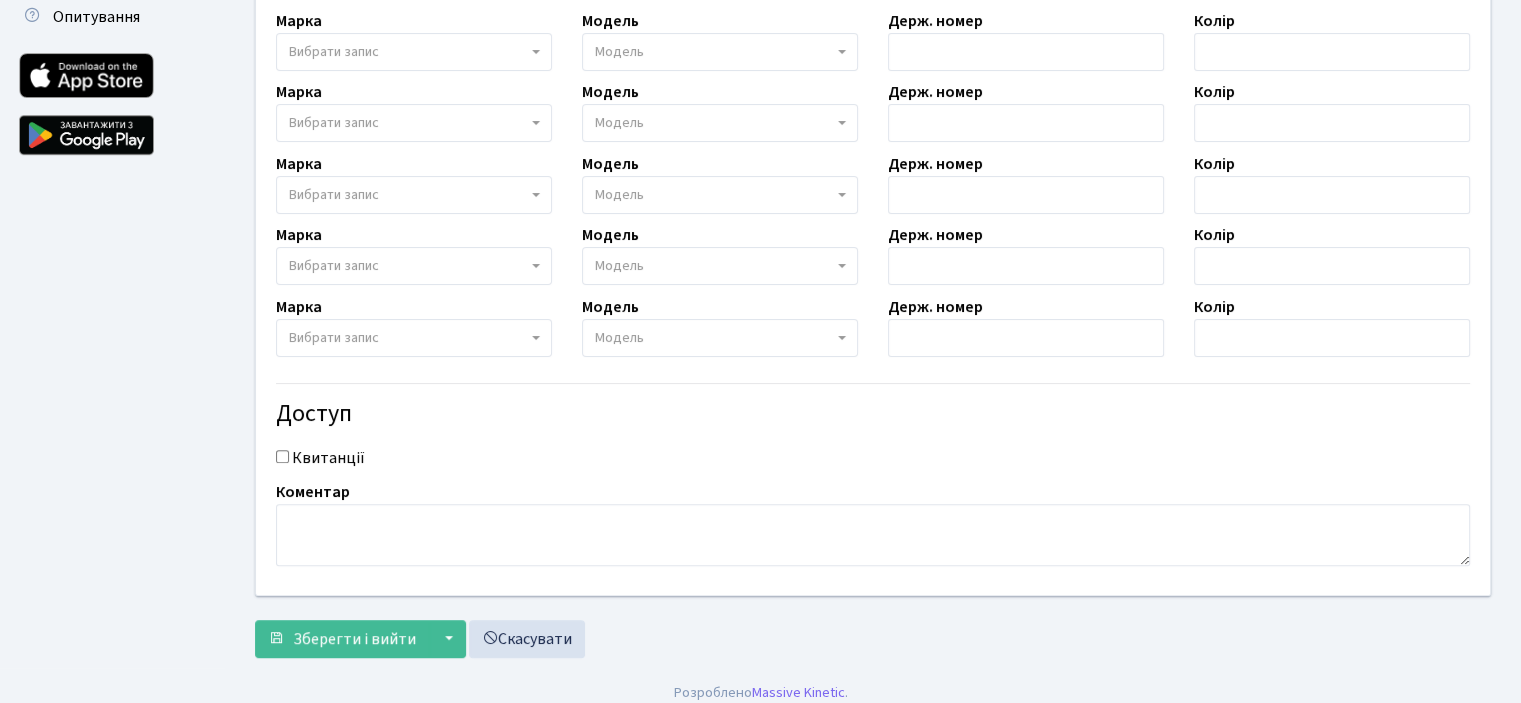 scroll, scrollTop: 679, scrollLeft: 0, axis: vertical 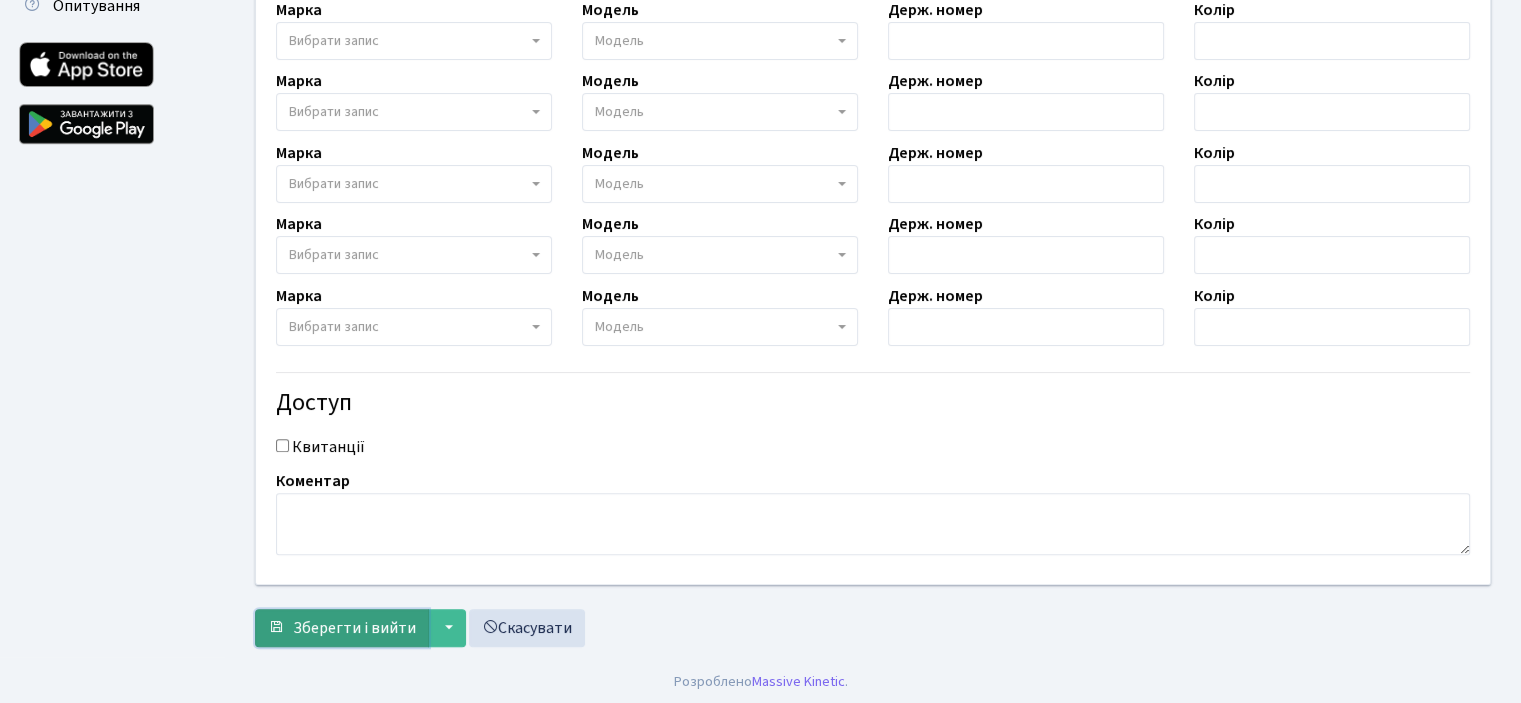 click on "Зберегти і вийти" at bounding box center [354, 628] 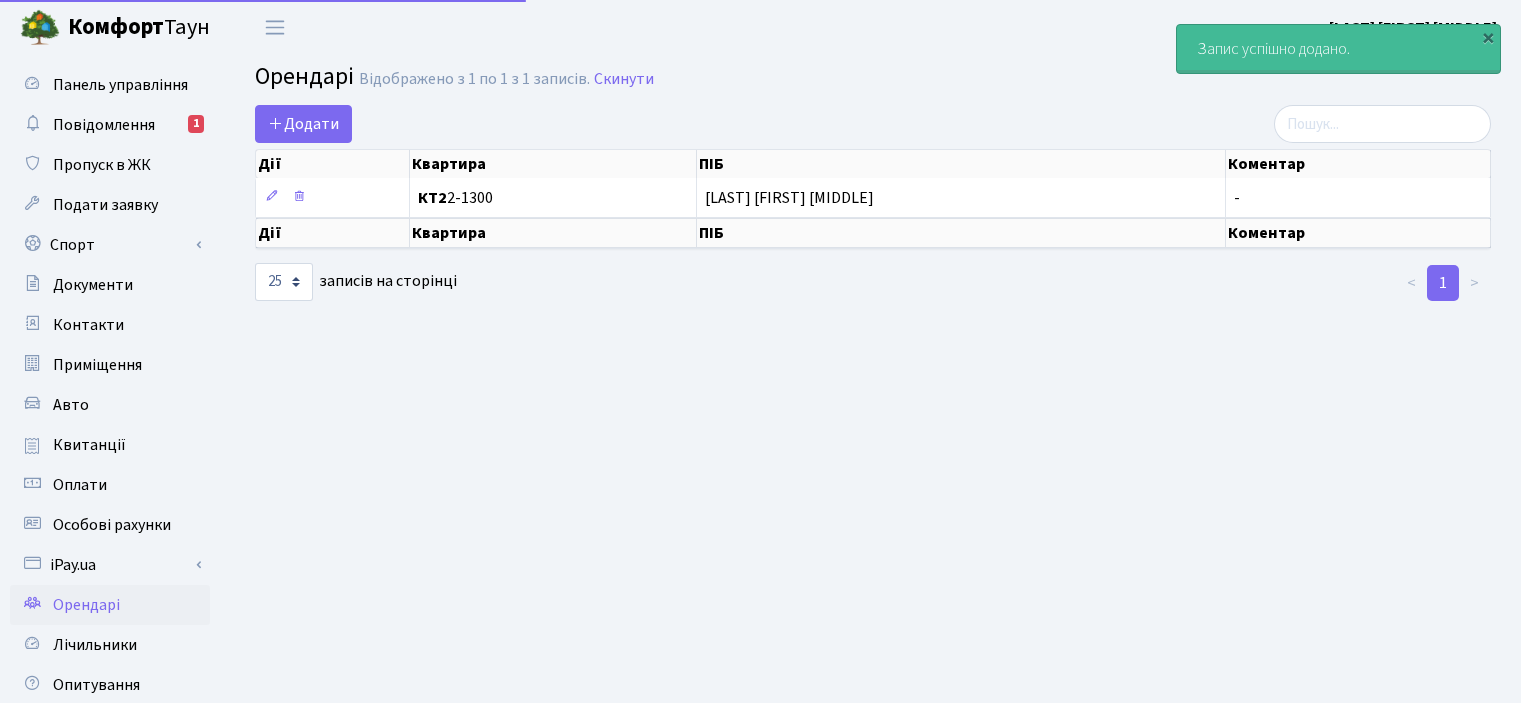 scroll, scrollTop: 0, scrollLeft: 0, axis: both 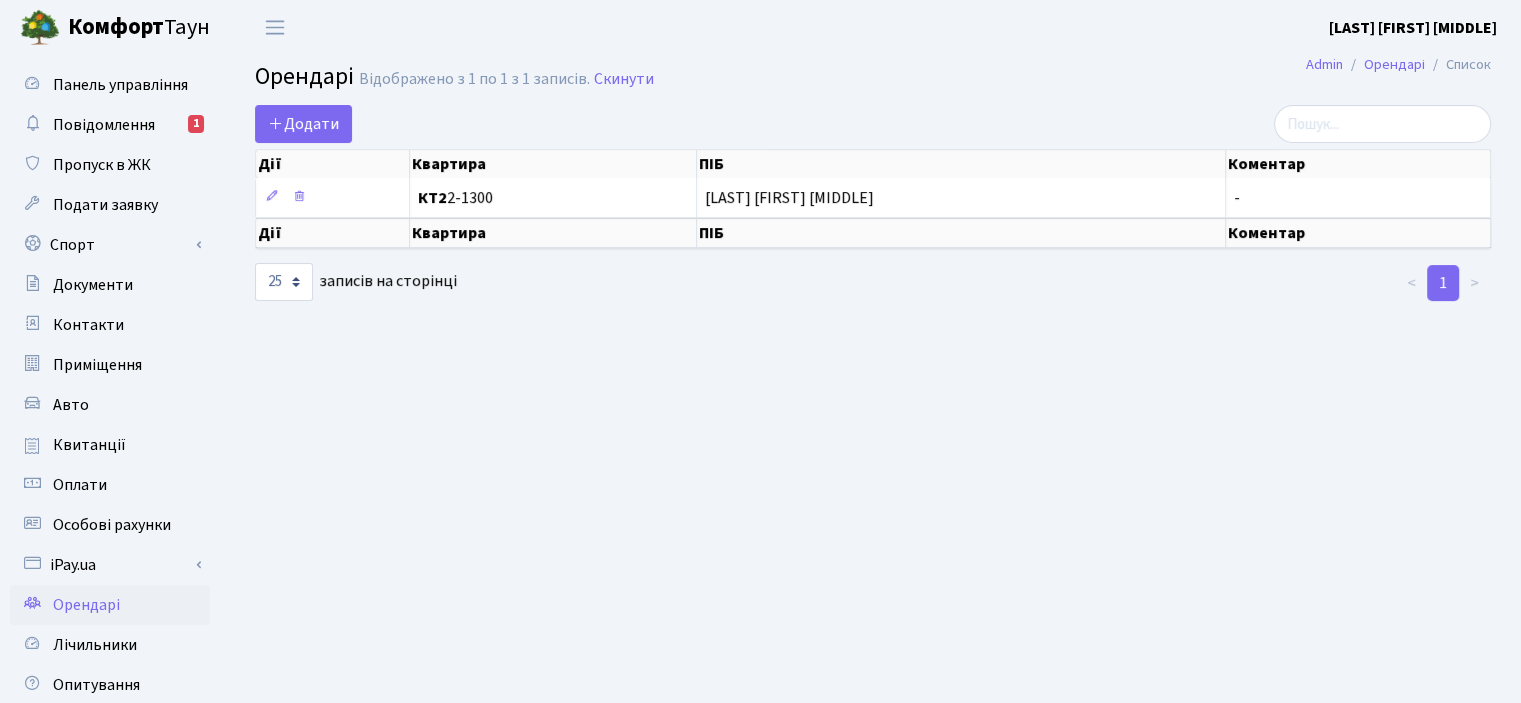click on "[LAST] [FIRST] [MIDDLE]" at bounding box center (1413, 28) 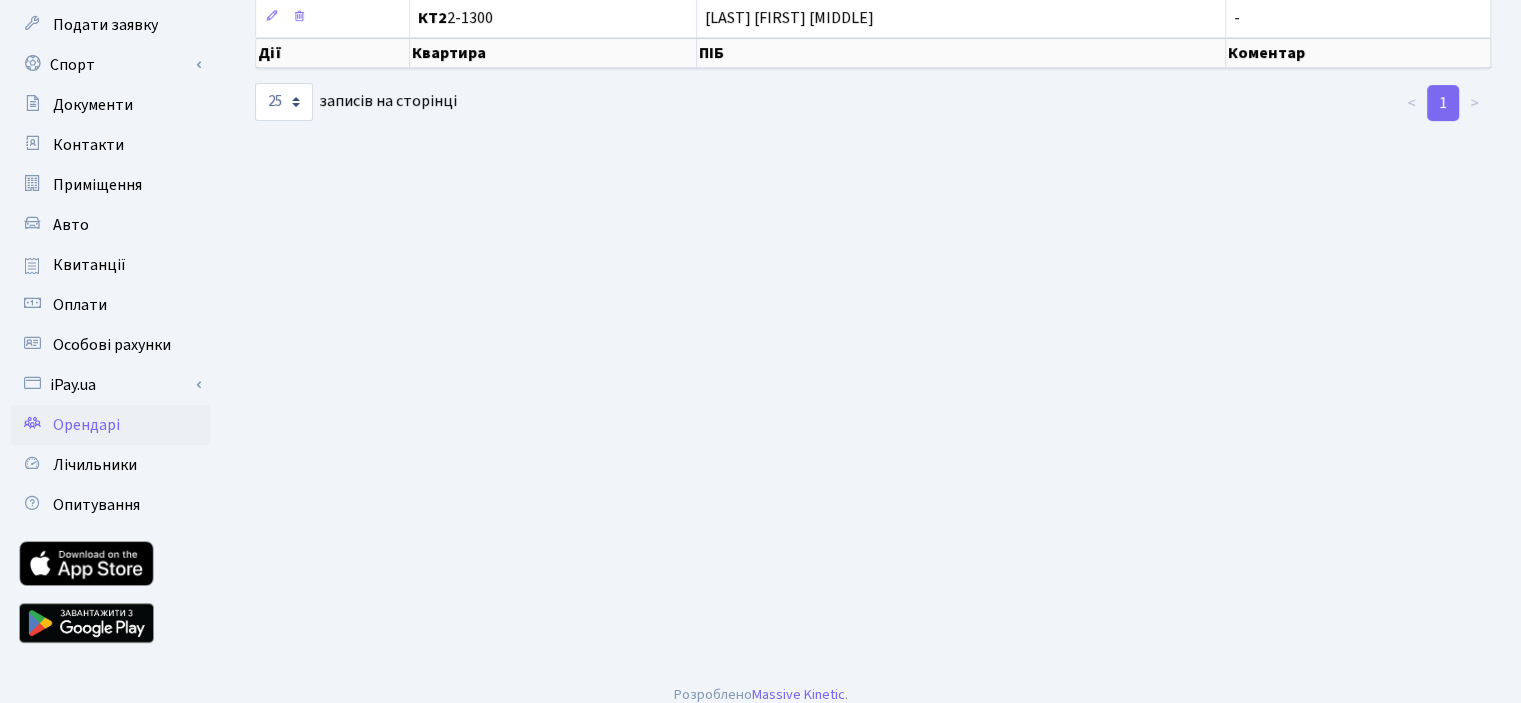 scroll, scrollTop: 197, scrollLeft: 0, axis: vertical 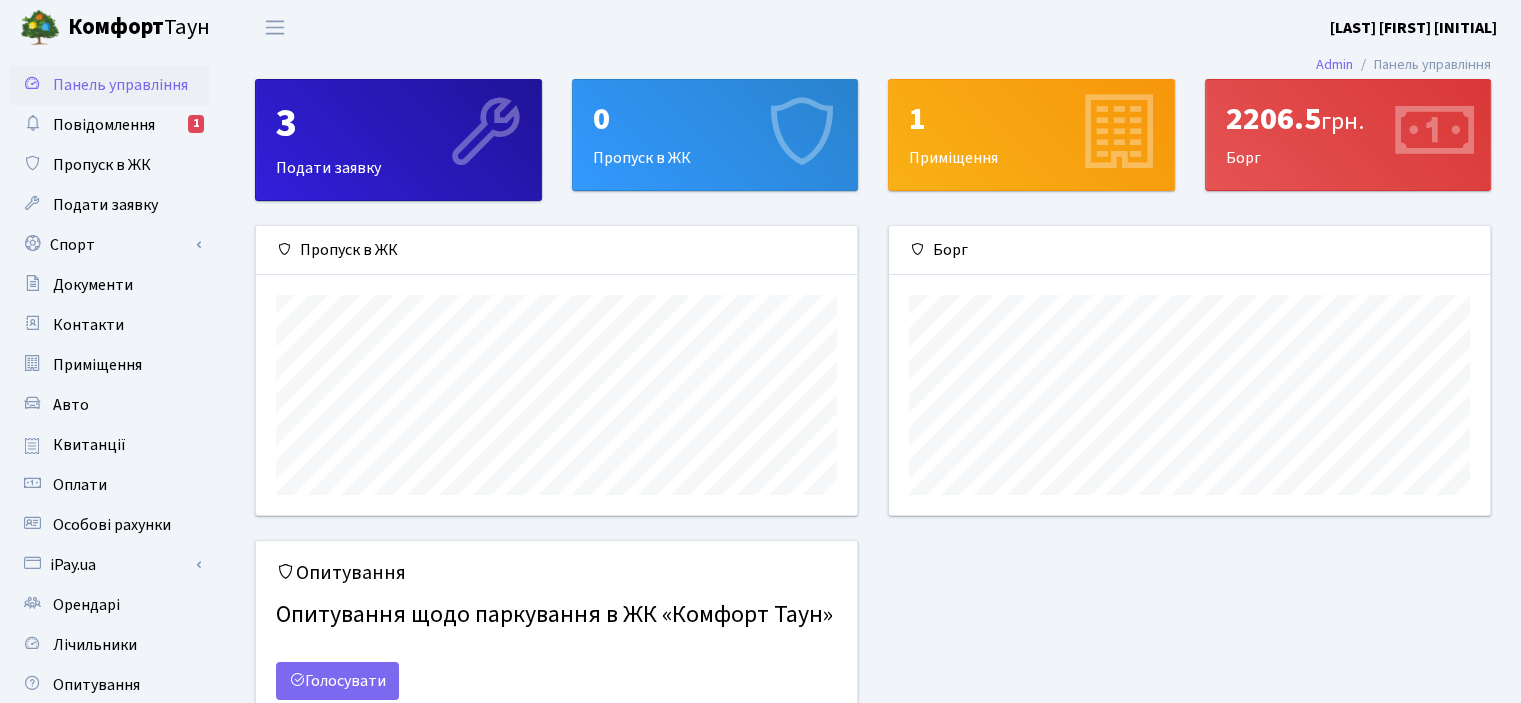 click on "[LAST] [FIRST] [PATRONYMIC]" at bounding box center (1413, 28) 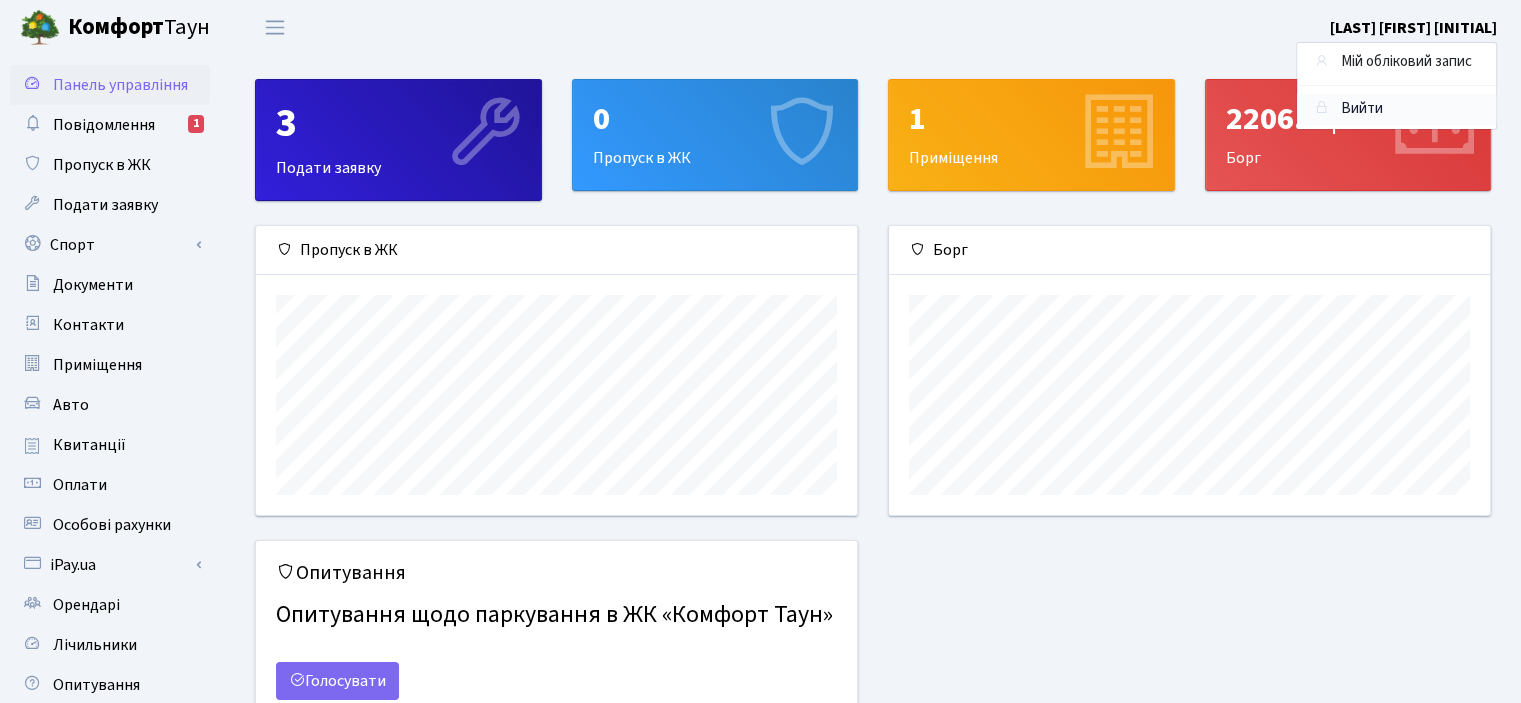 click on "Вийти" at bounding box center (1396, 109) 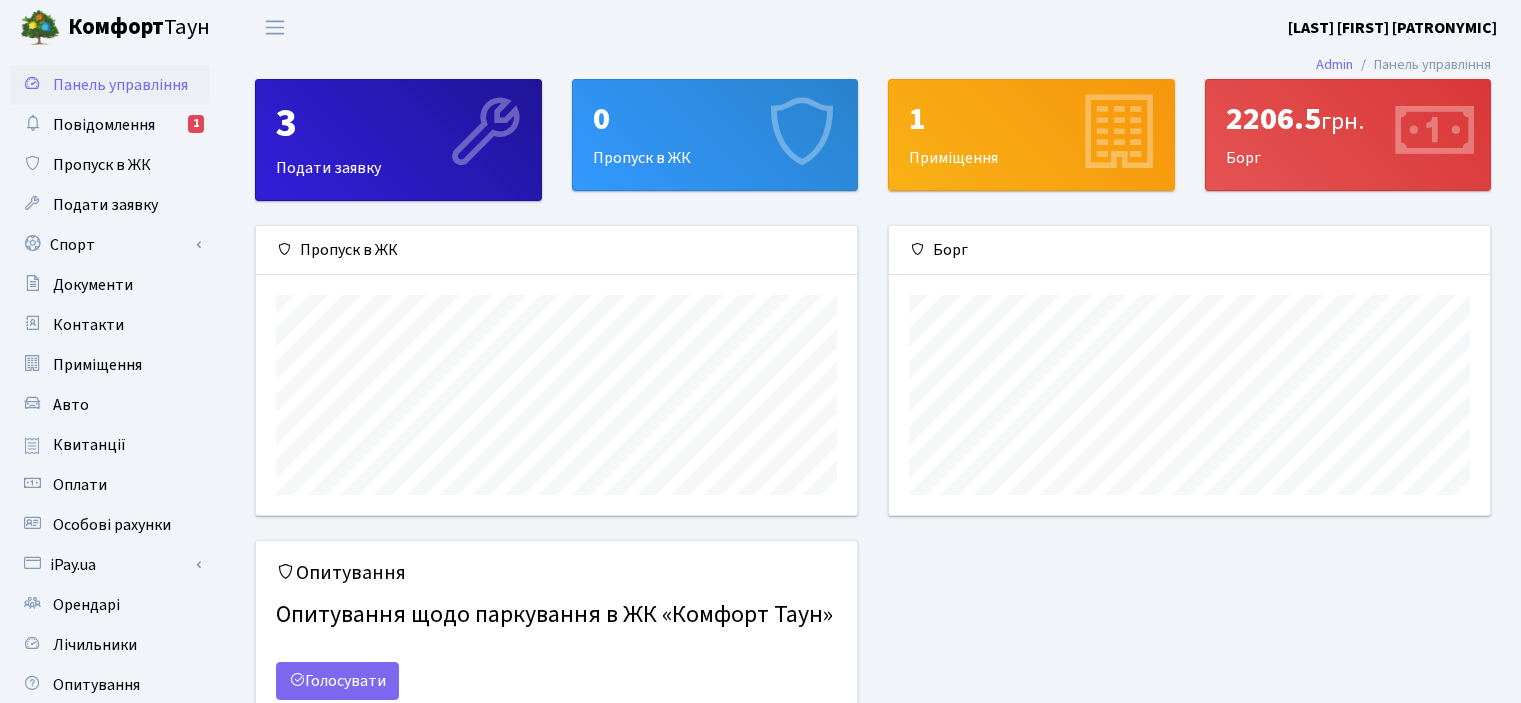 scroll, scrollTop: 0, scrollLeft: 0, axis: both 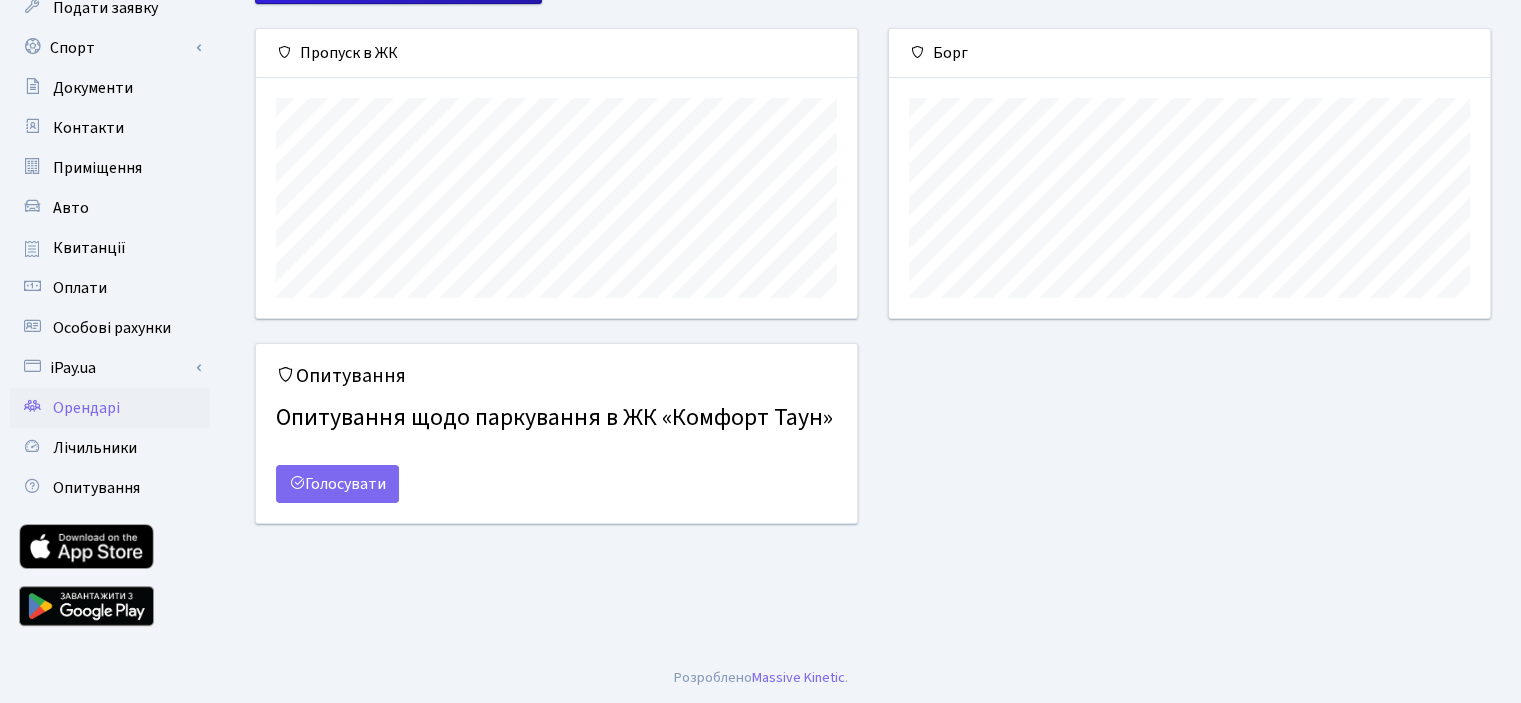 click on "Орендарі" at bounding box center (86, 408) 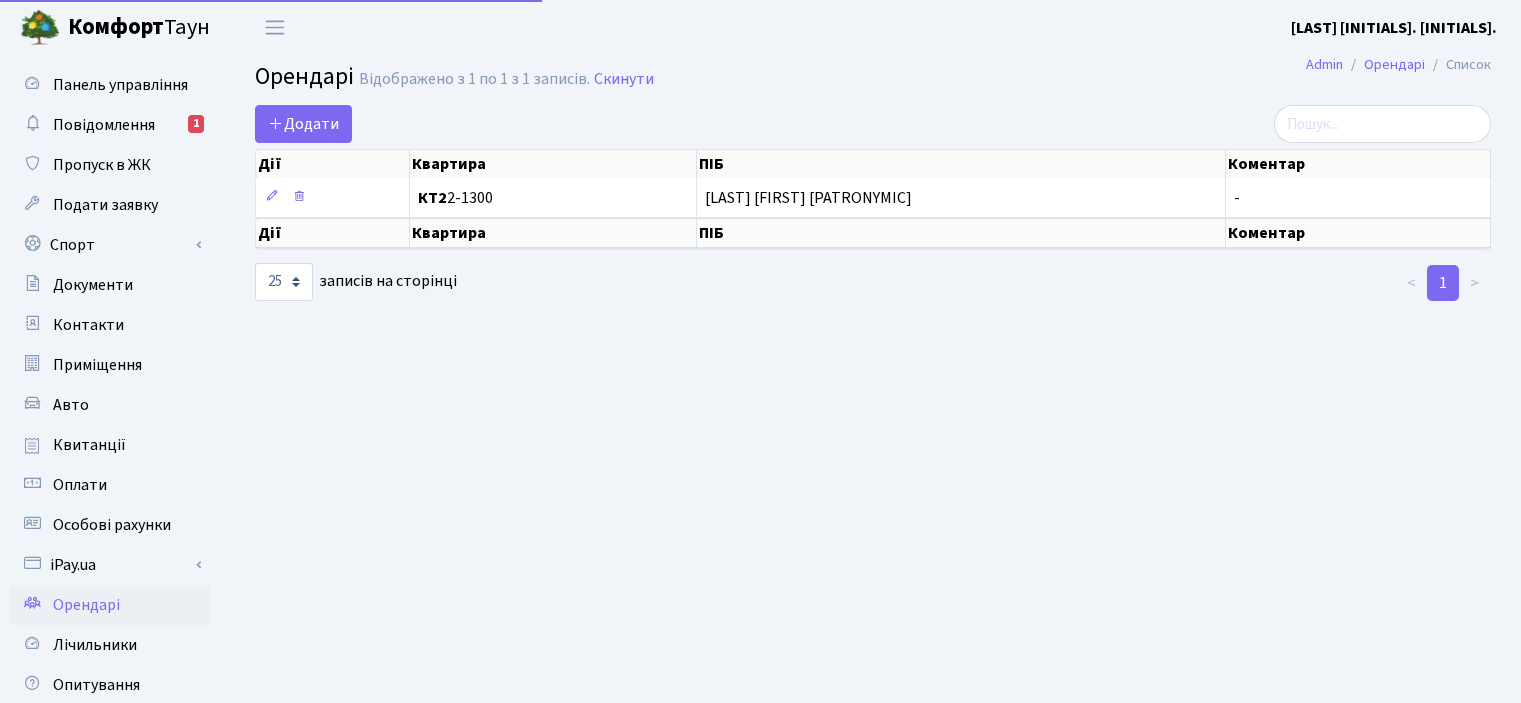 scroll, scrollTop: 0, scrollLeft: 0, axis: both 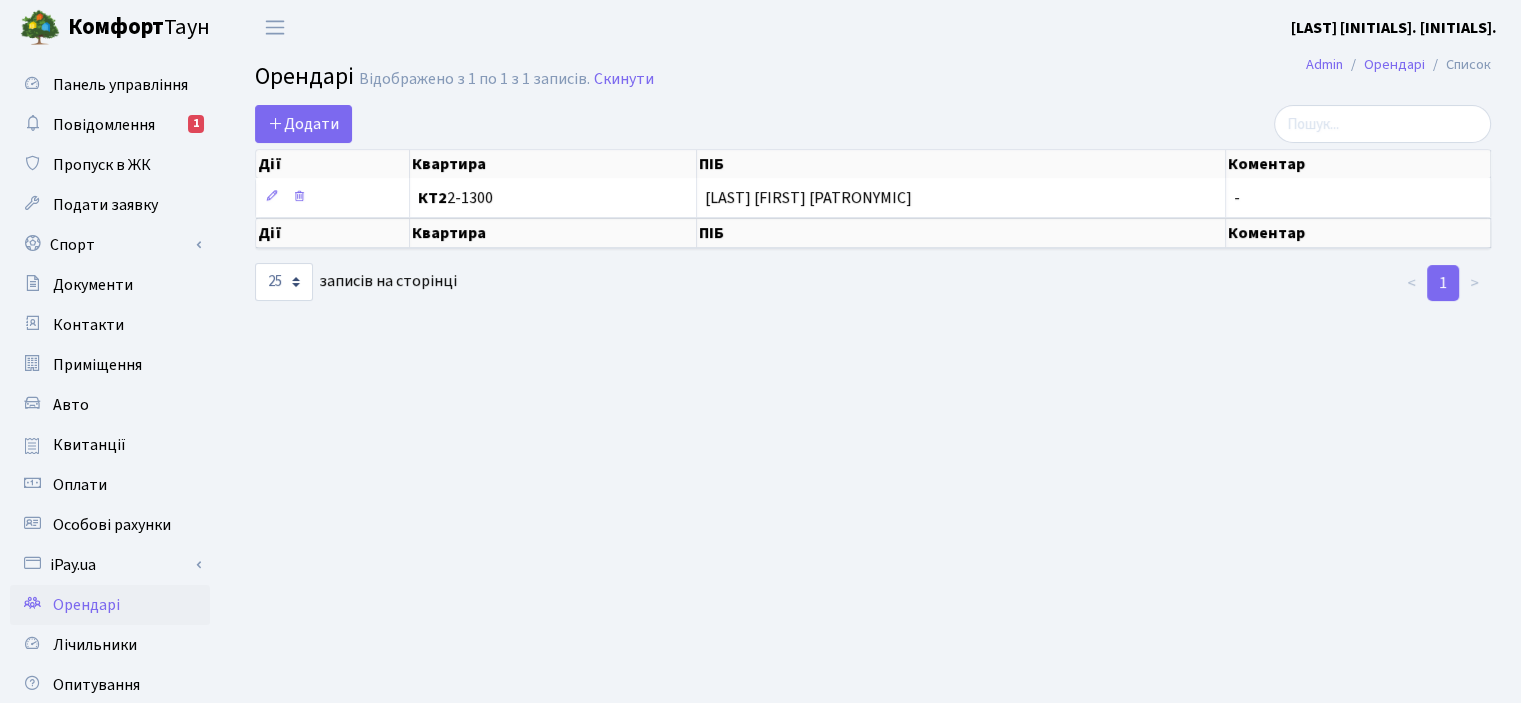 click on "Орендарі" at bounding box center (86, 605) 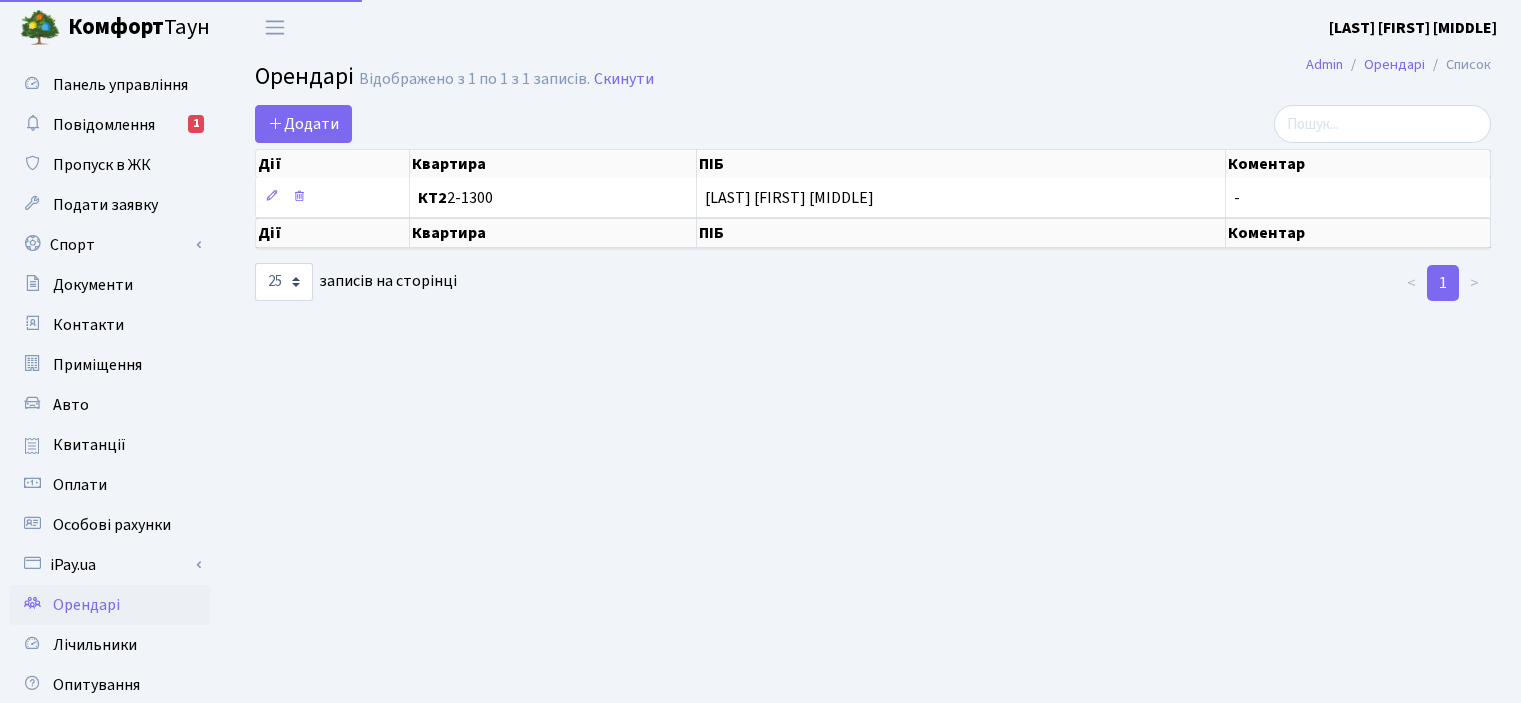 scroll, scrollTop: 0, scrollLeft: 0, axis: both 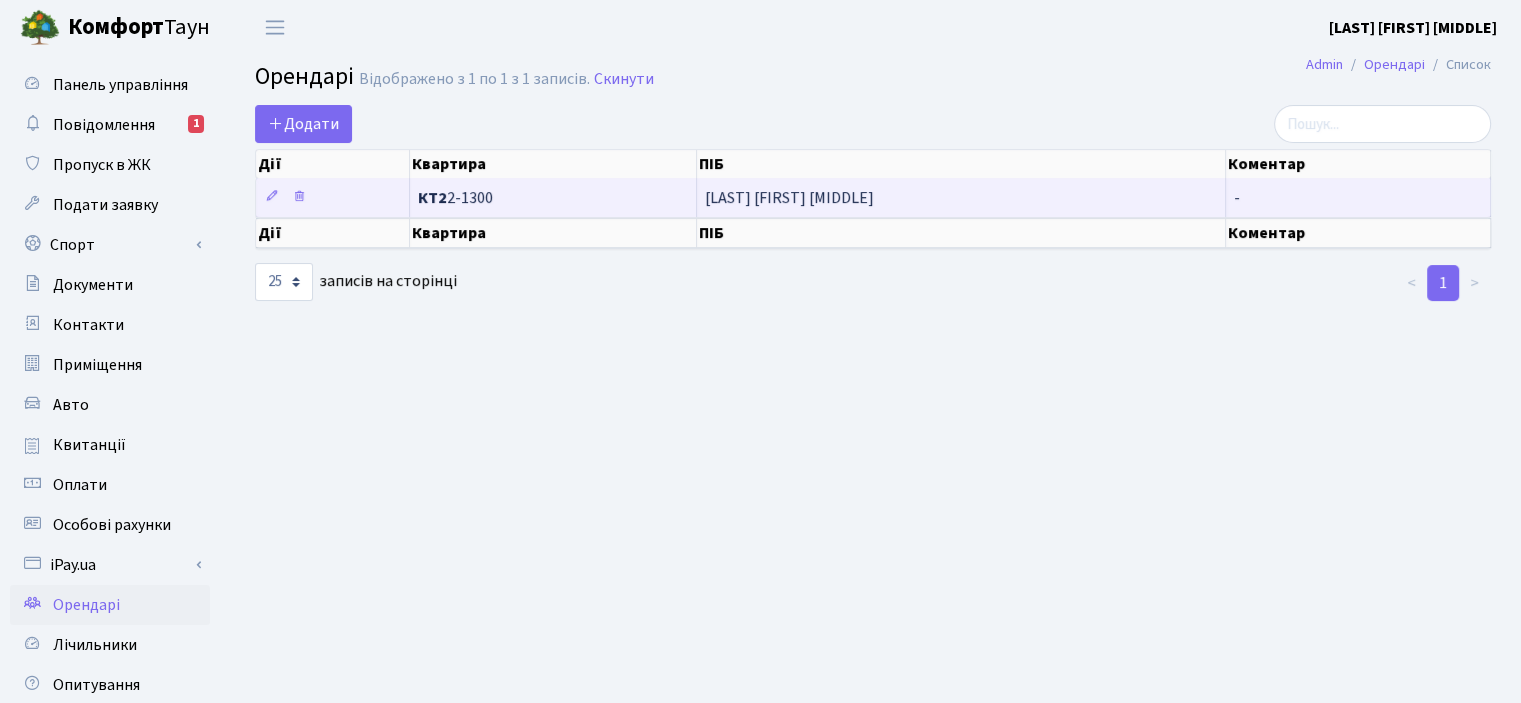 click on "[LAST] [FIRST] [MIDDLE]" at bounding box center [553, 198] 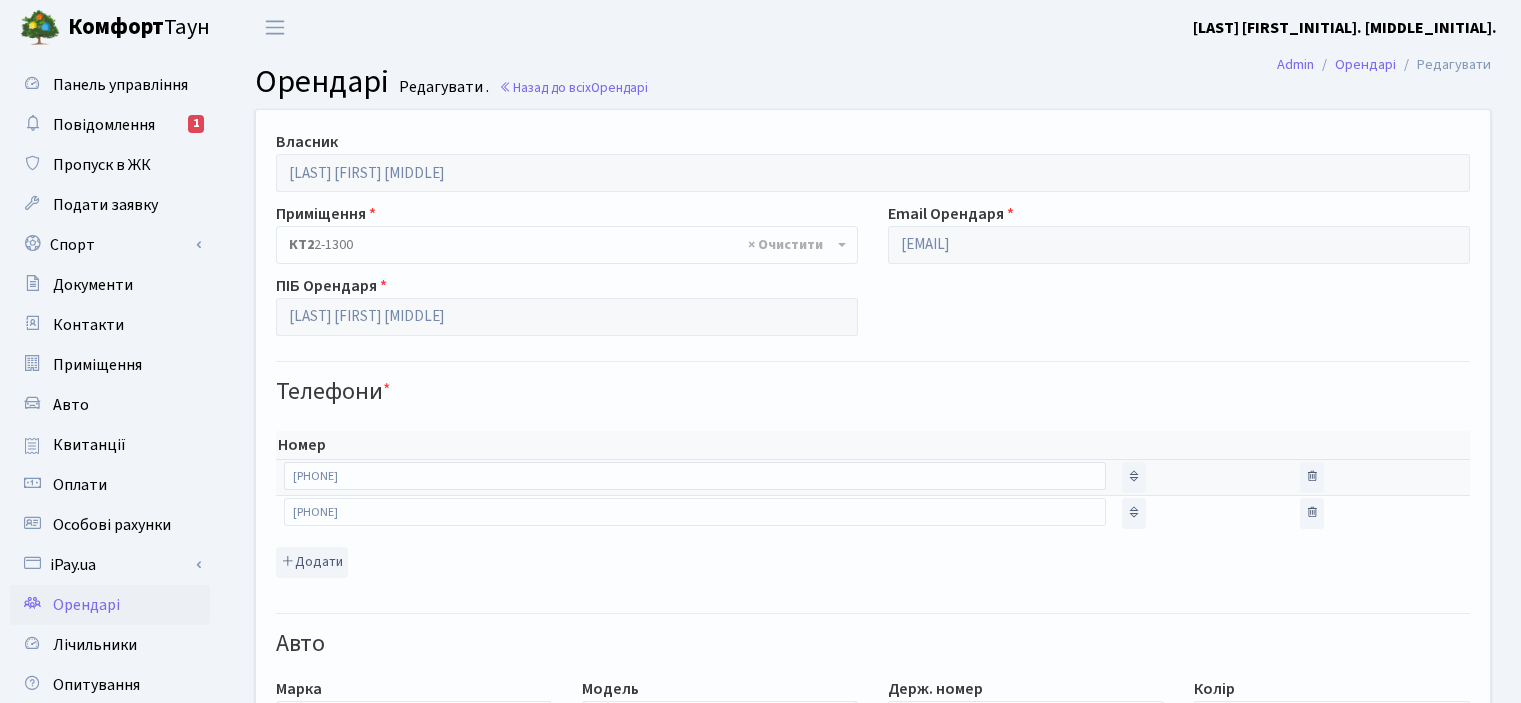 scroll, scrollTop: 0, scrollLeft: 0, axis: both 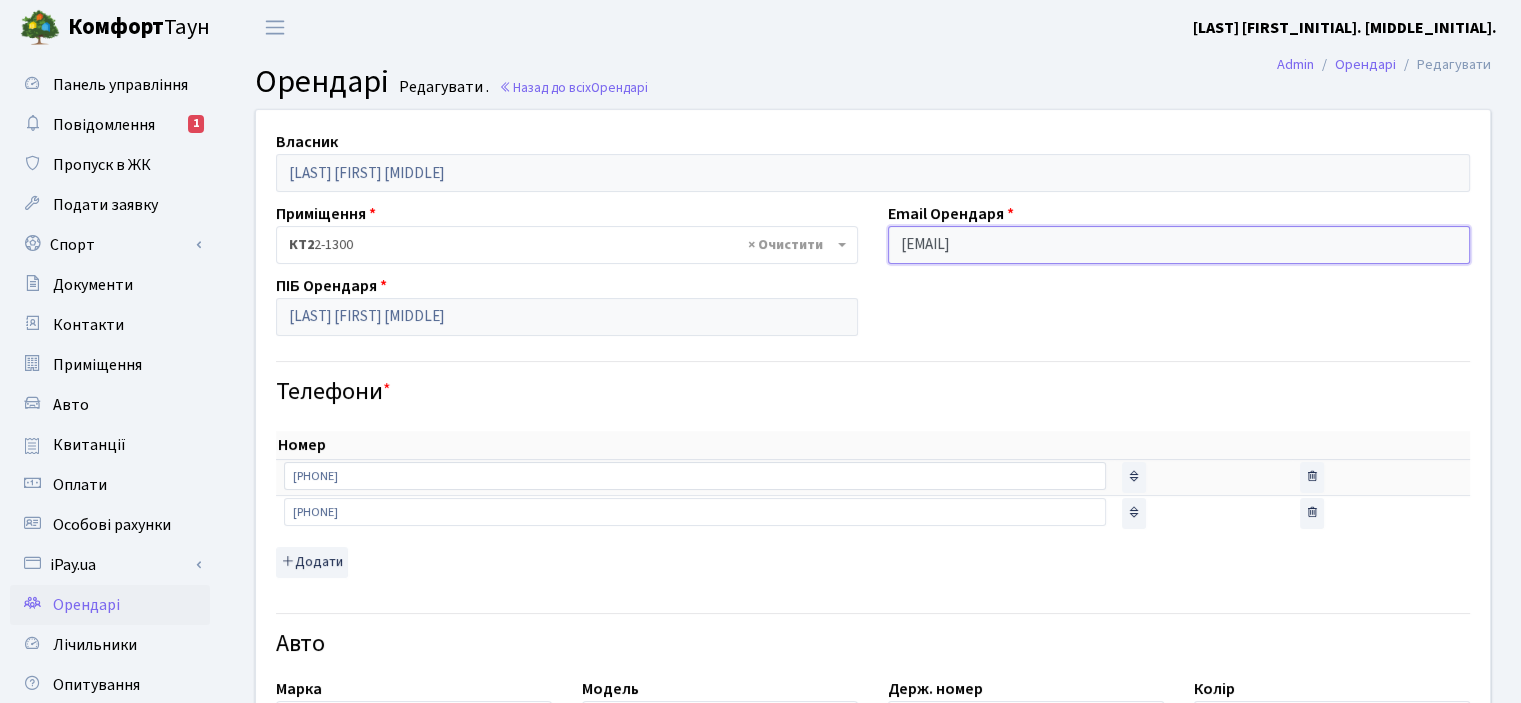 drag, startPoint x: 1112, startPoint y: 243, endPoint x: 878, endPoint y: 249, distance: 234.0769 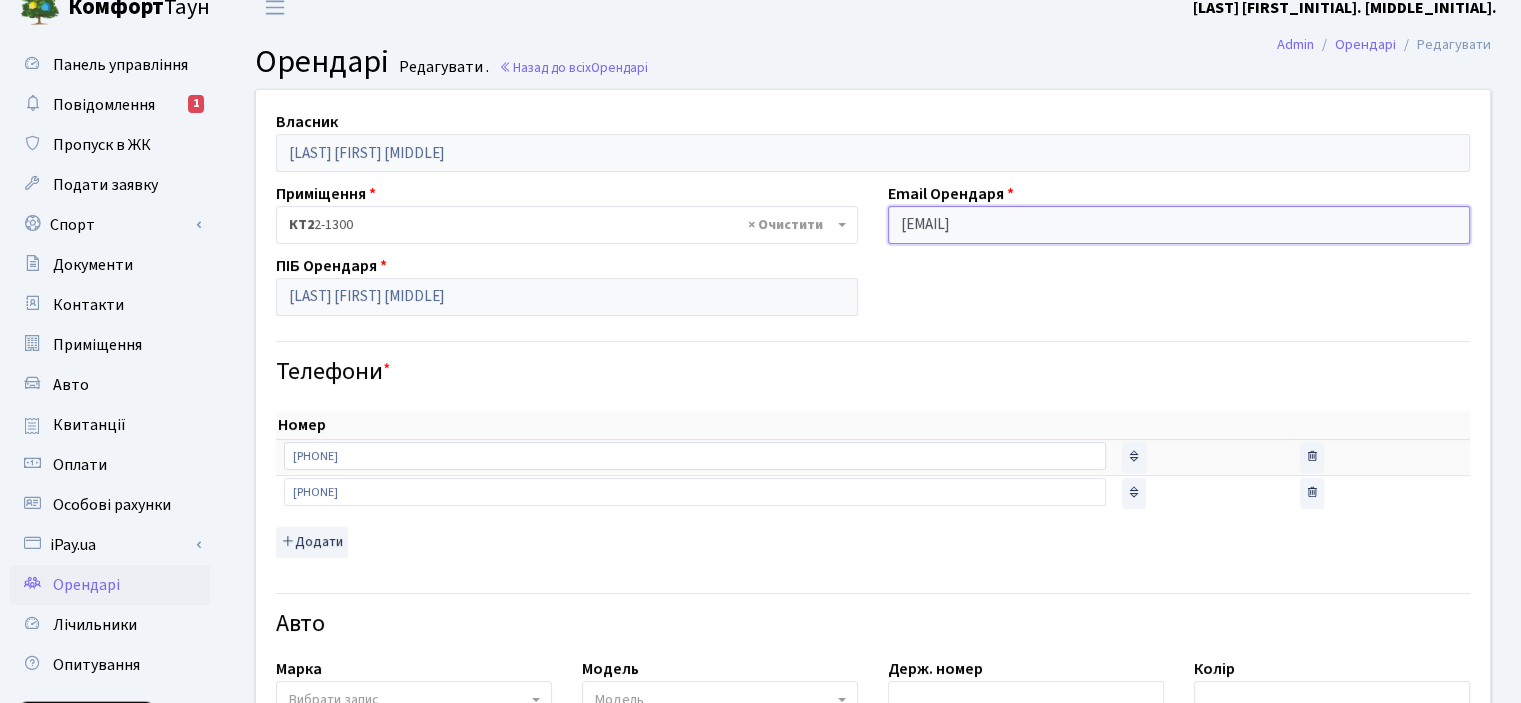 scroll, scrollTop: 0, scrollLeft: 0, axis: both 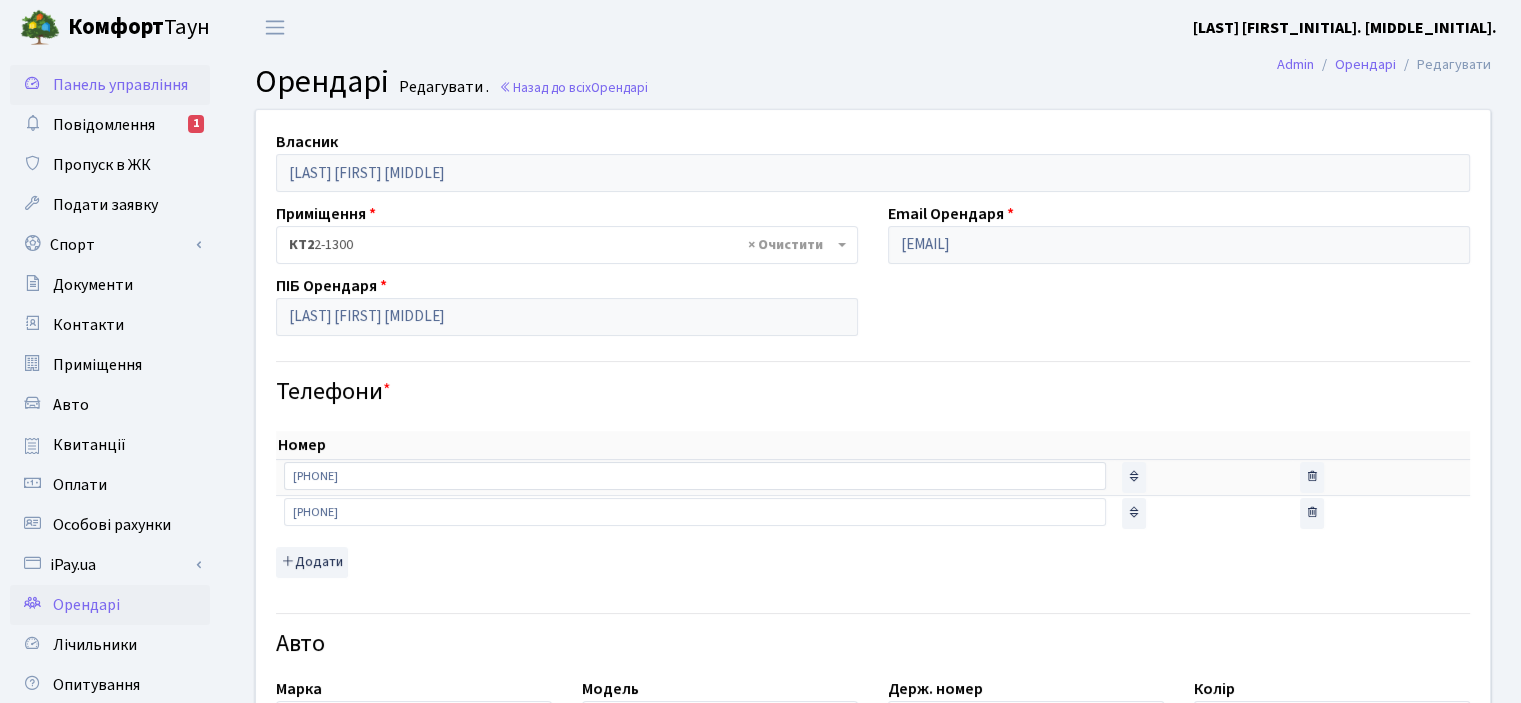 click on "Панель управління" at bounding box center [120, 85] 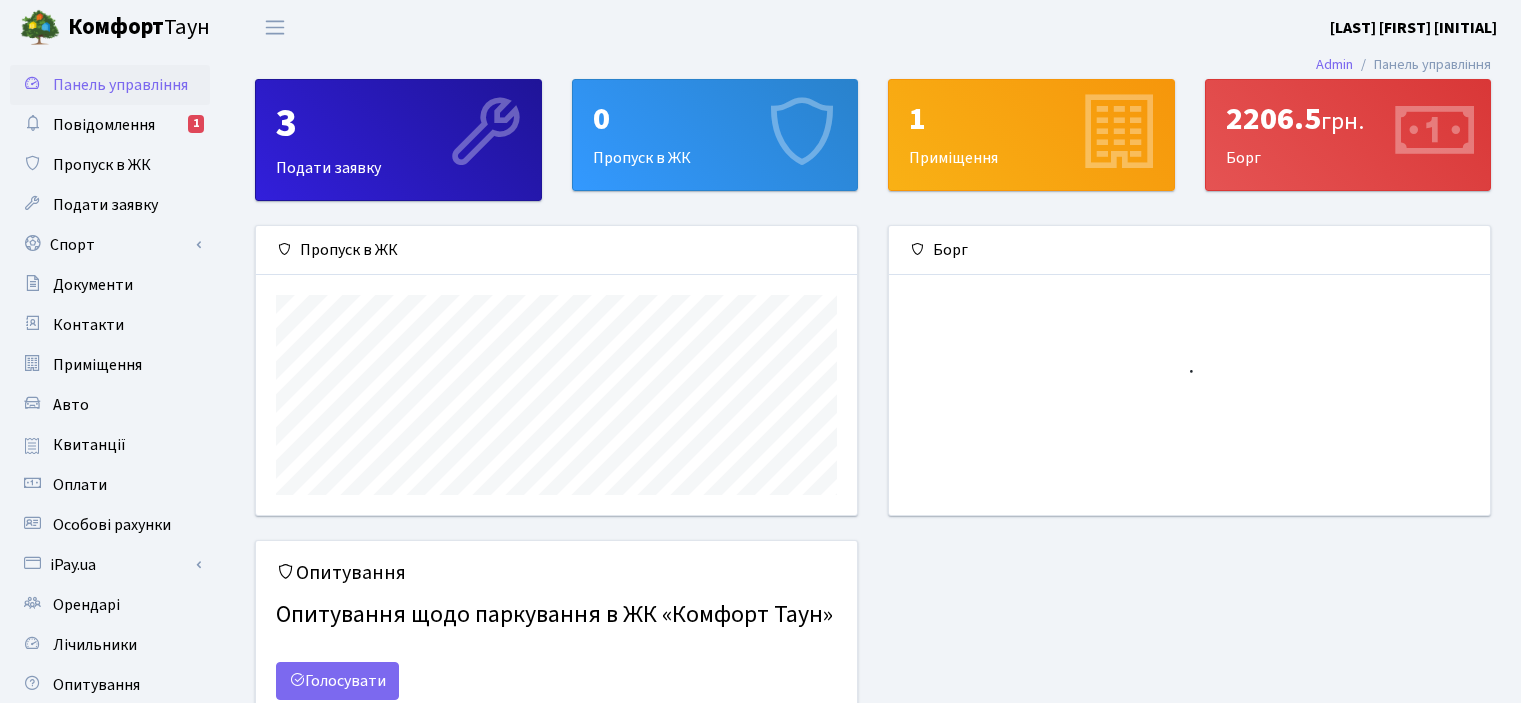 scroll, scrollTop: 0, scrollLeft: 0, axis: both 